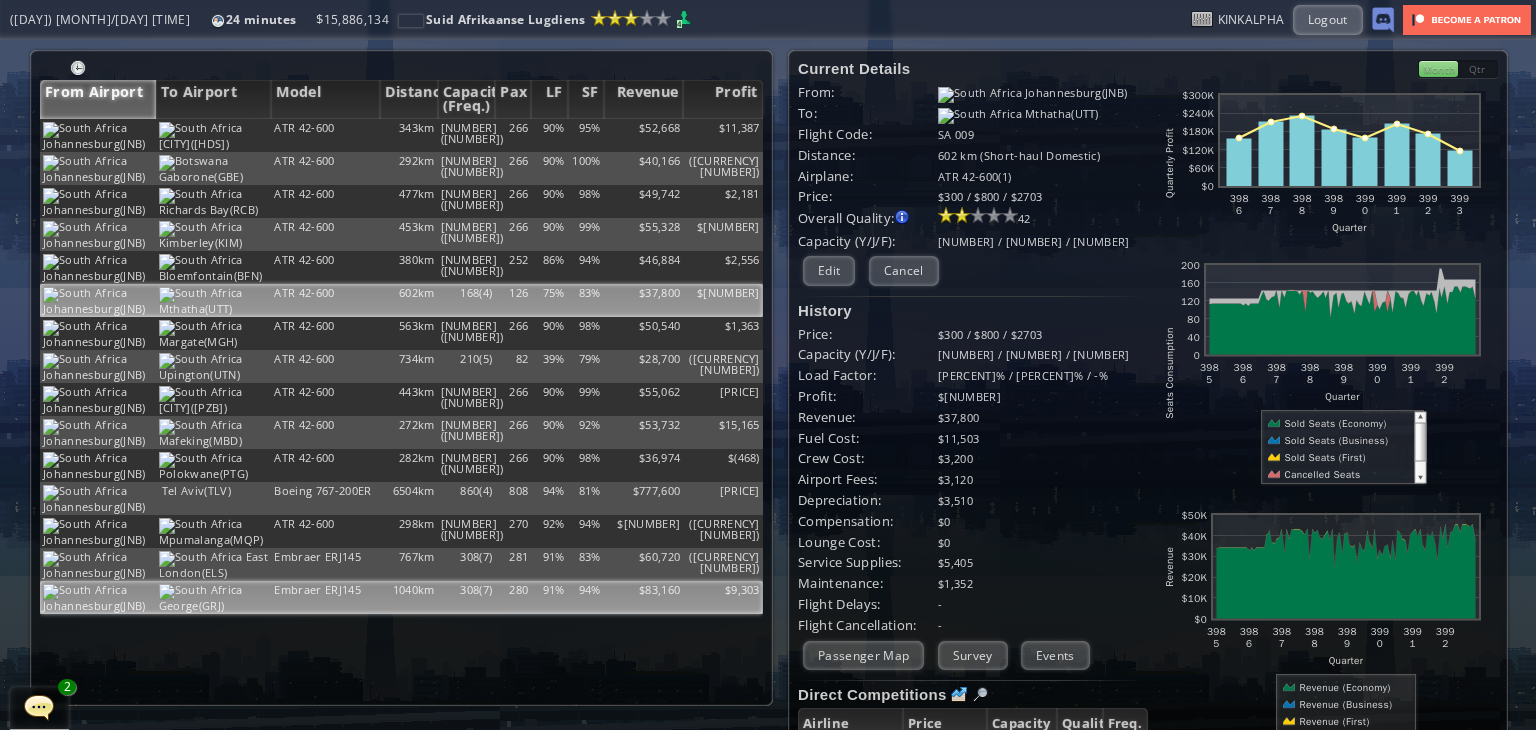 scroll, scrollTop: 0, scrollLeft: 0, axis: both 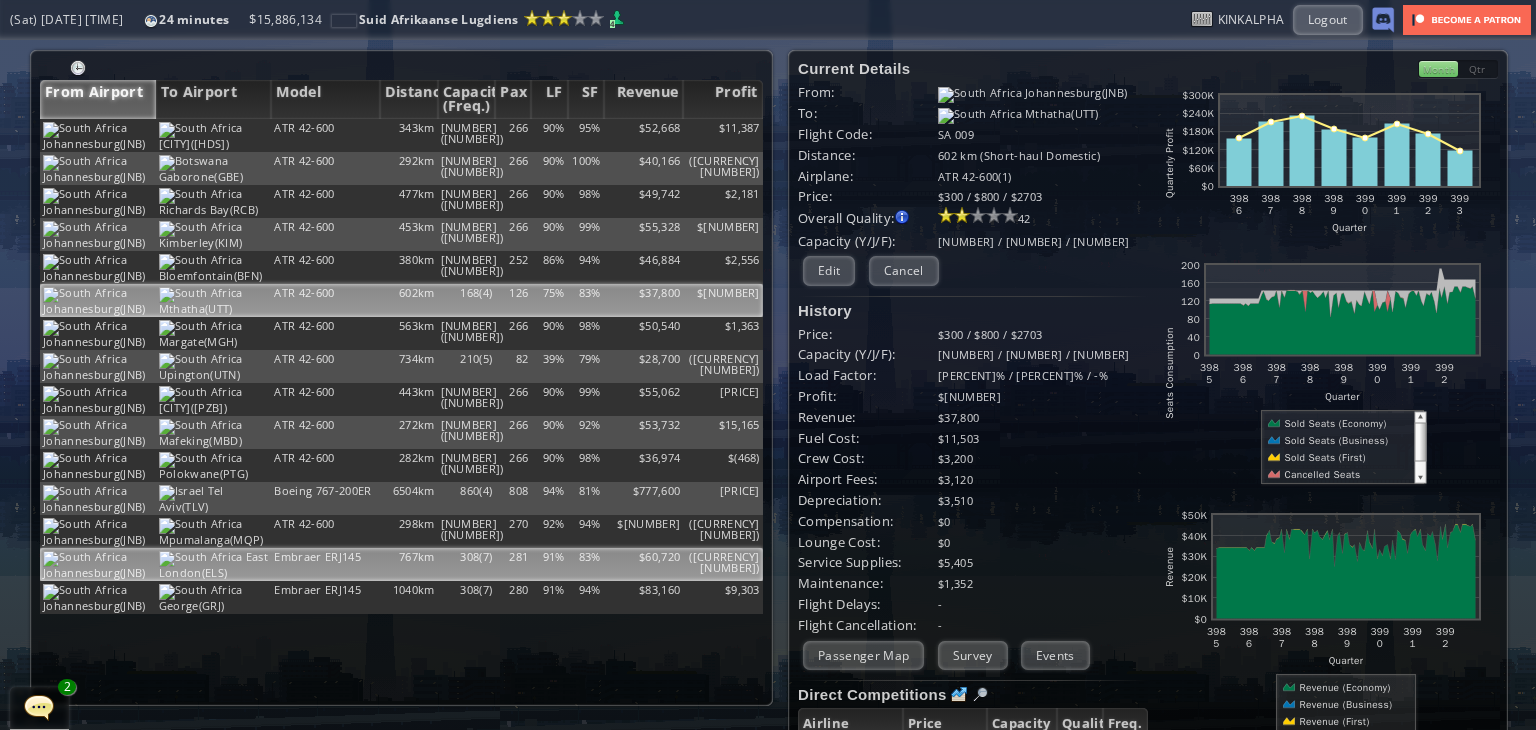 click on "91%" at bounding box center (549, 135) 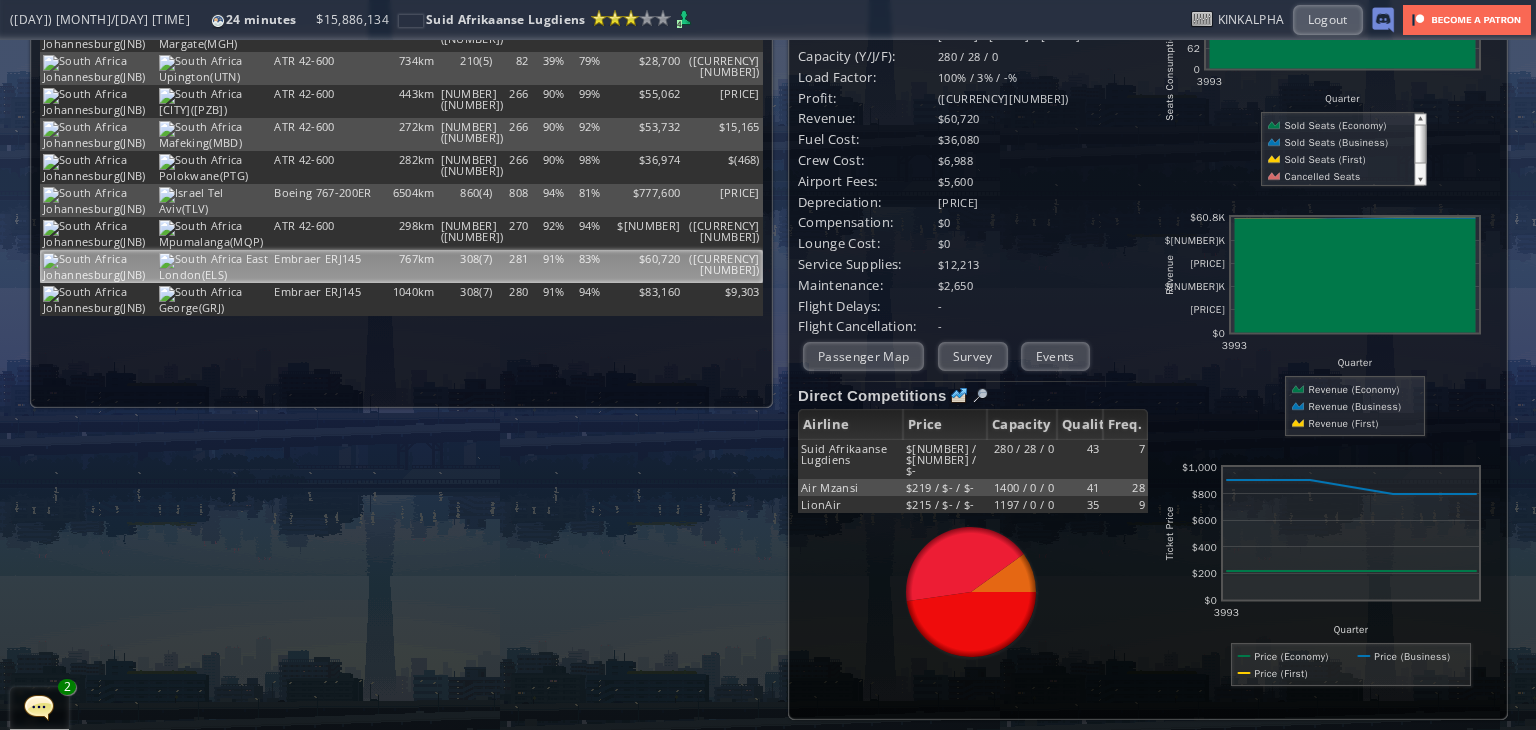 scroll, scrollTop: 0, scrollLeft: 0, axis: both 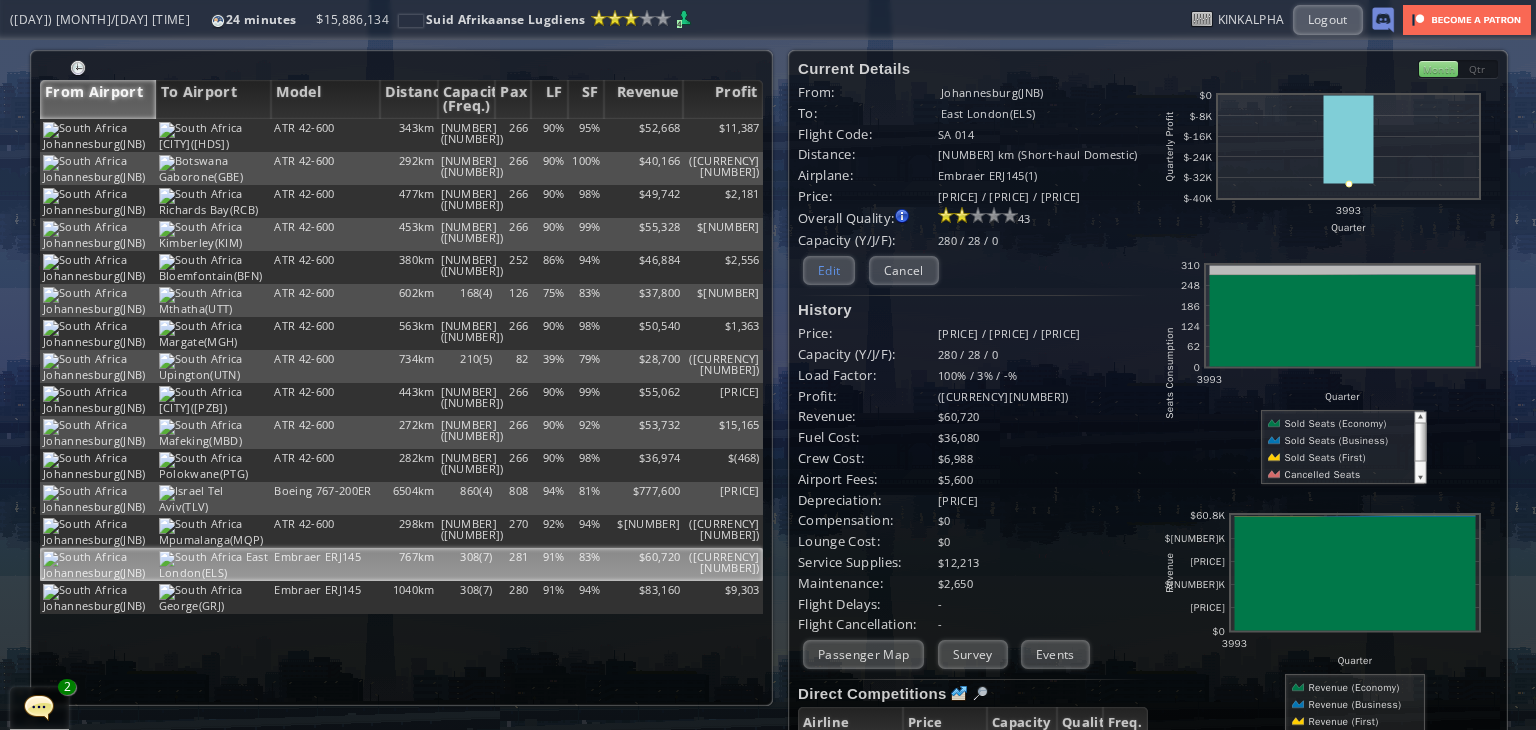 click on "Edit" at bounding box center (829, 270) 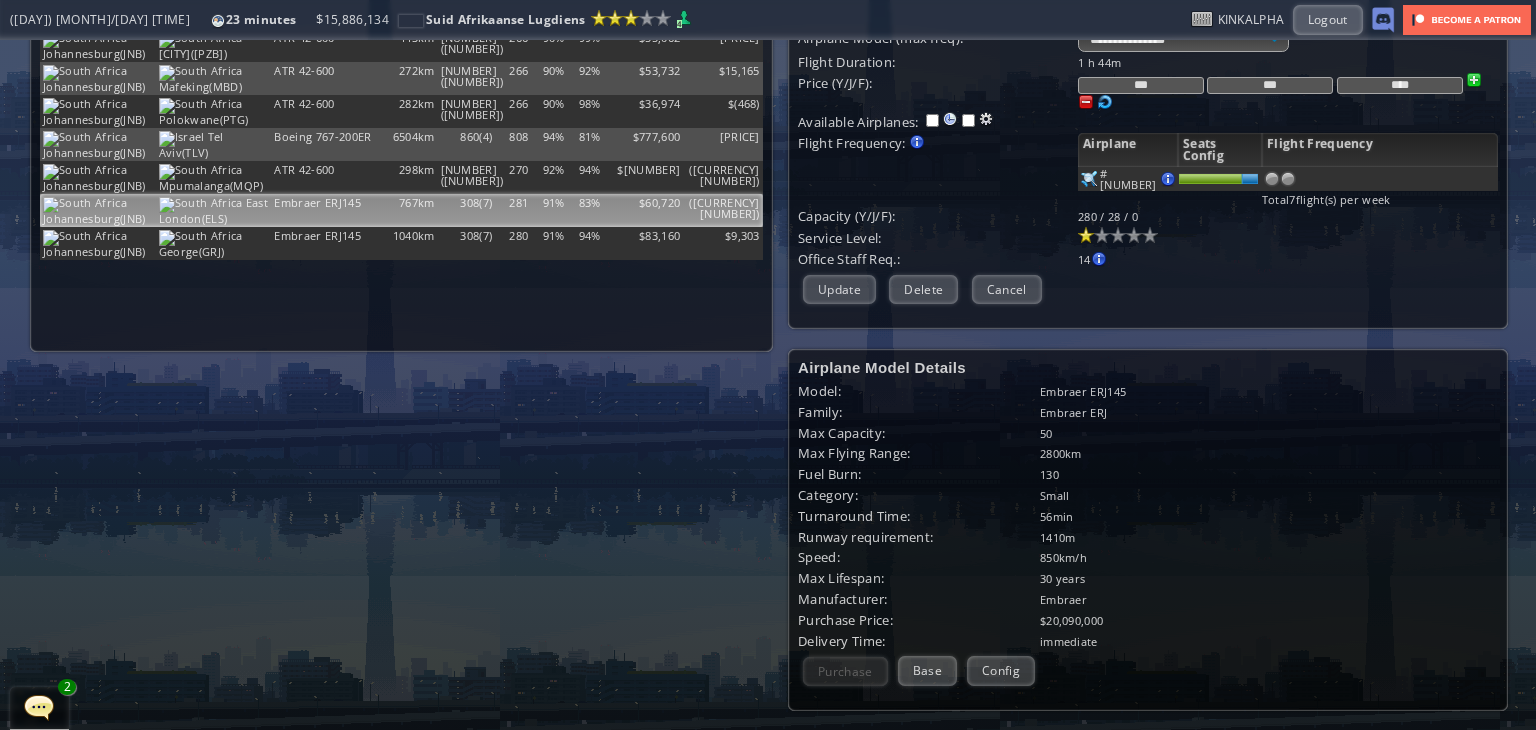 scroll, scrollTop: 0, scrollLeft: 0, axis: both 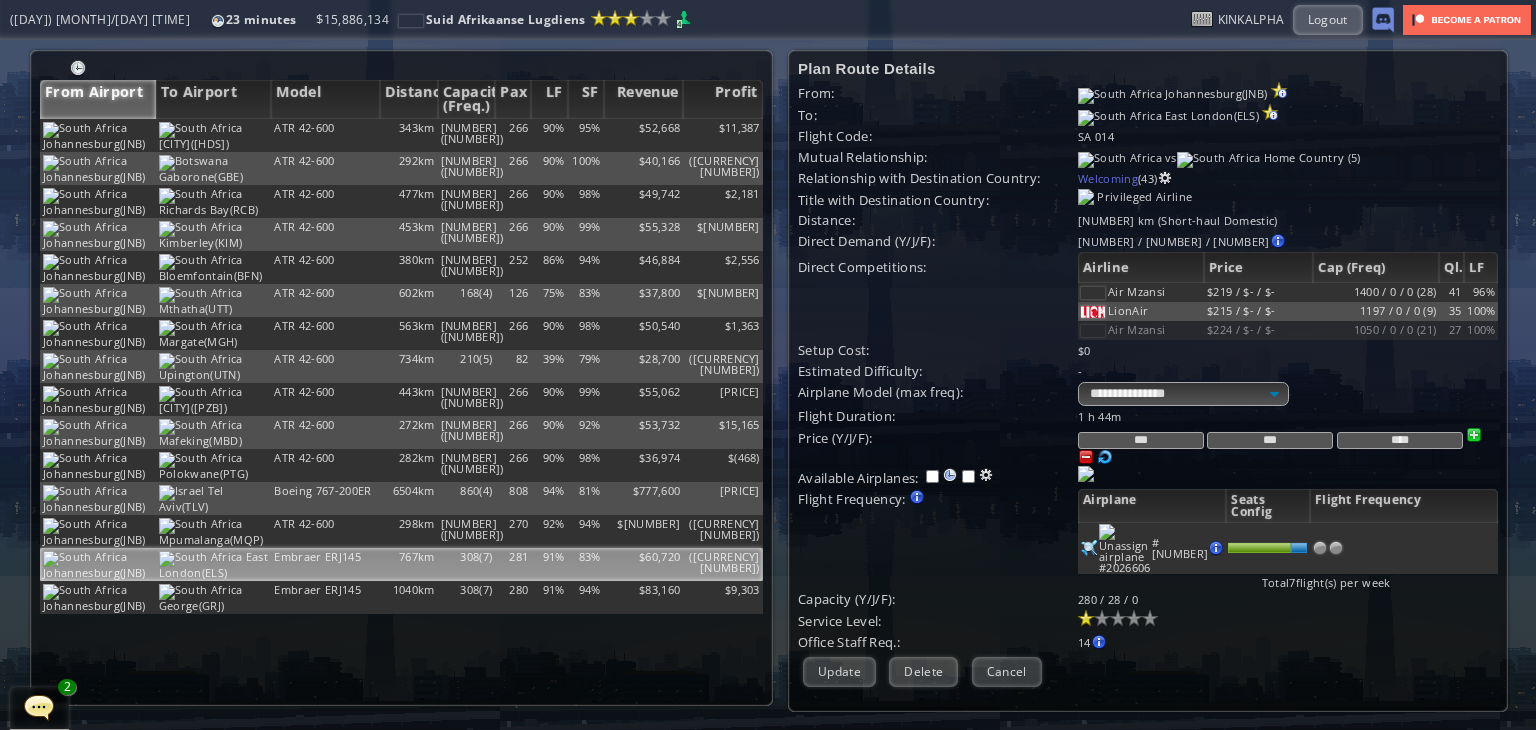 click on "***" at bounding box center [1141, 440] 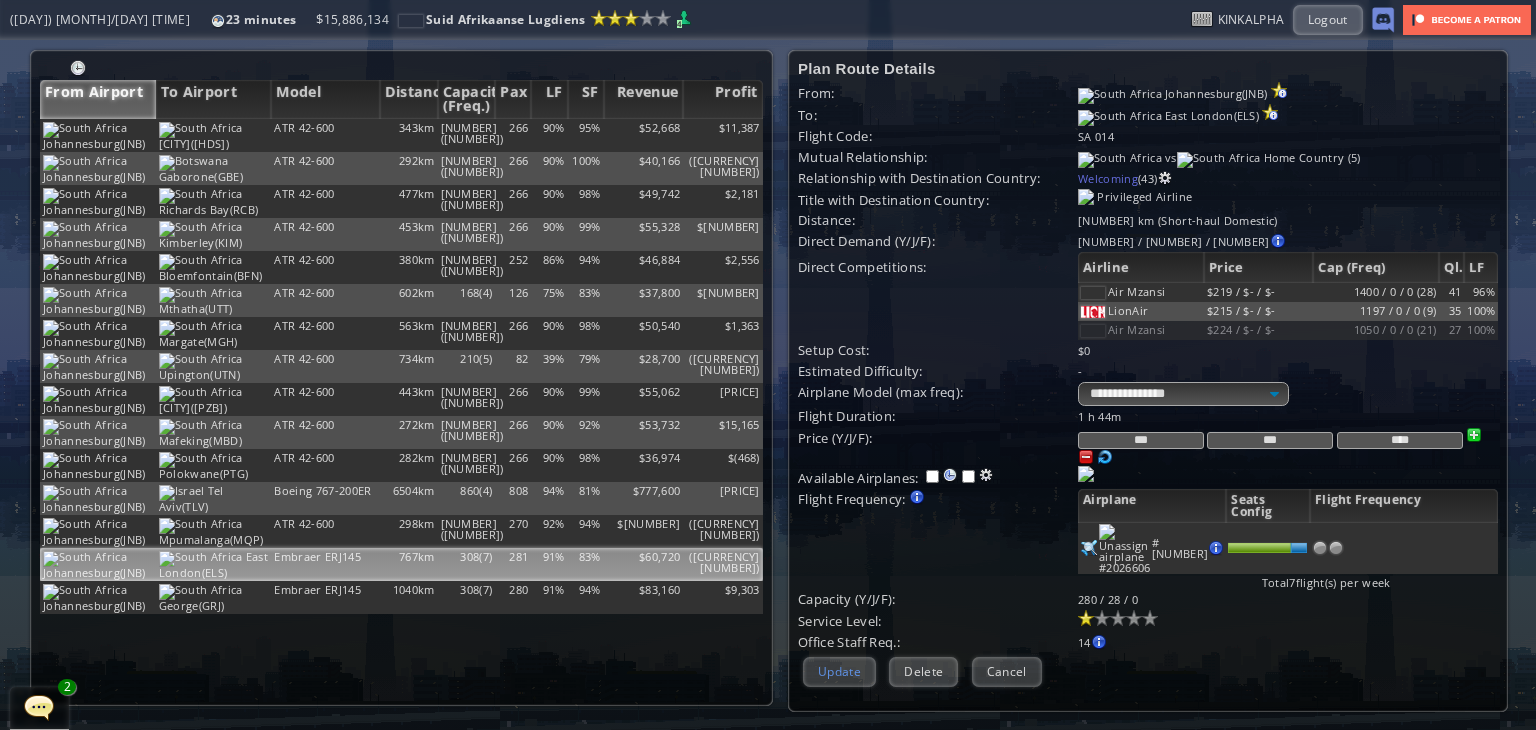type on "***" 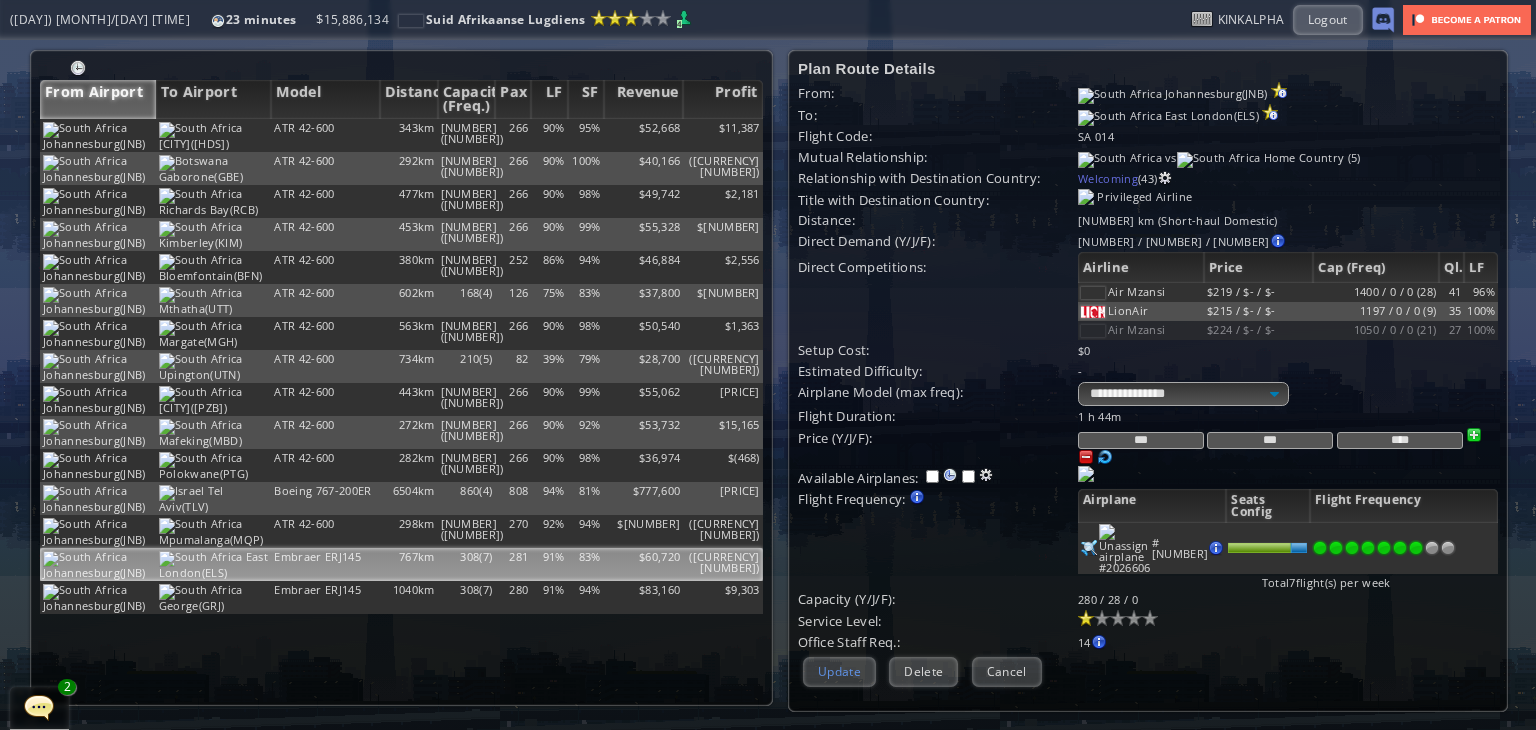click on "Update" at bounding box center (839, 671) 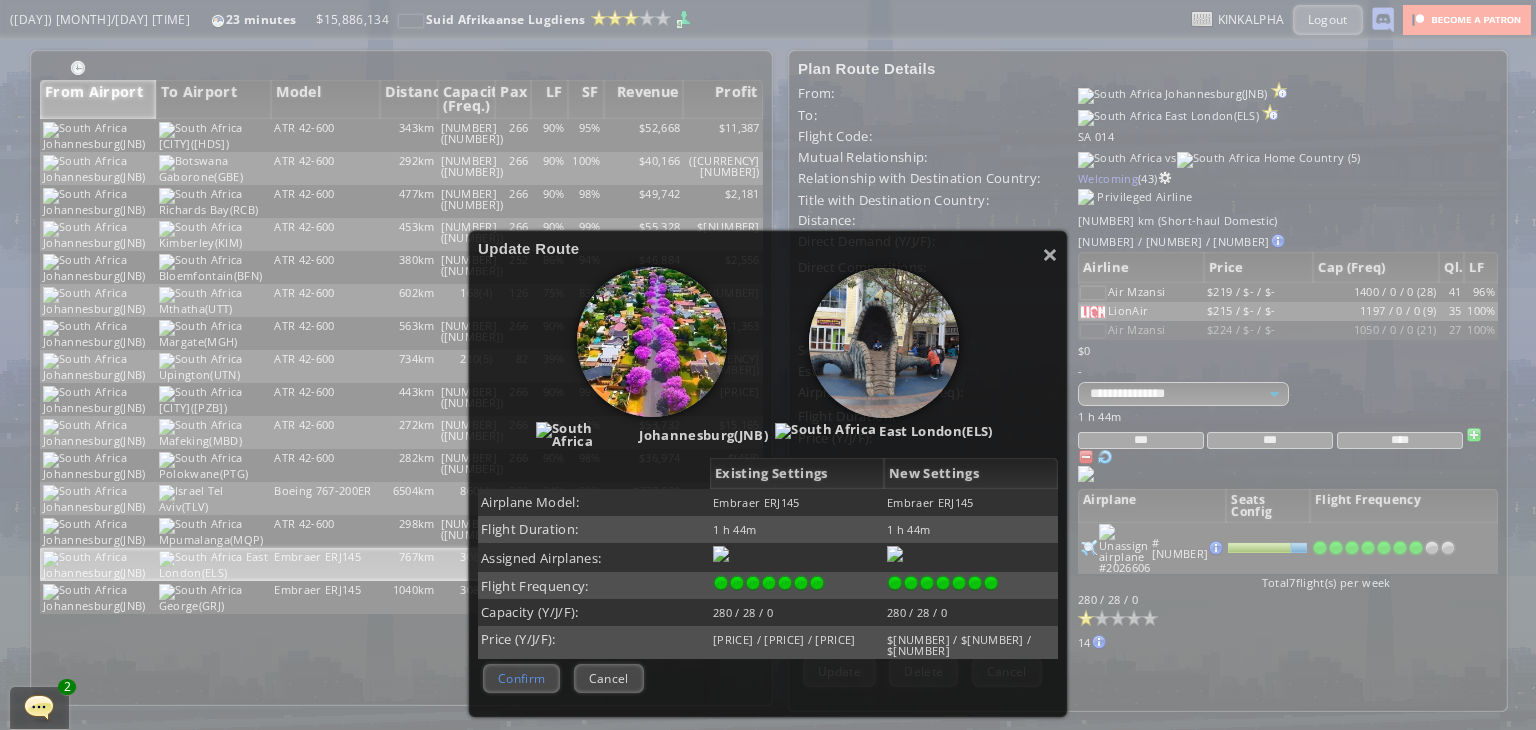 click on "Confirm" at bounding box center [521, 678] 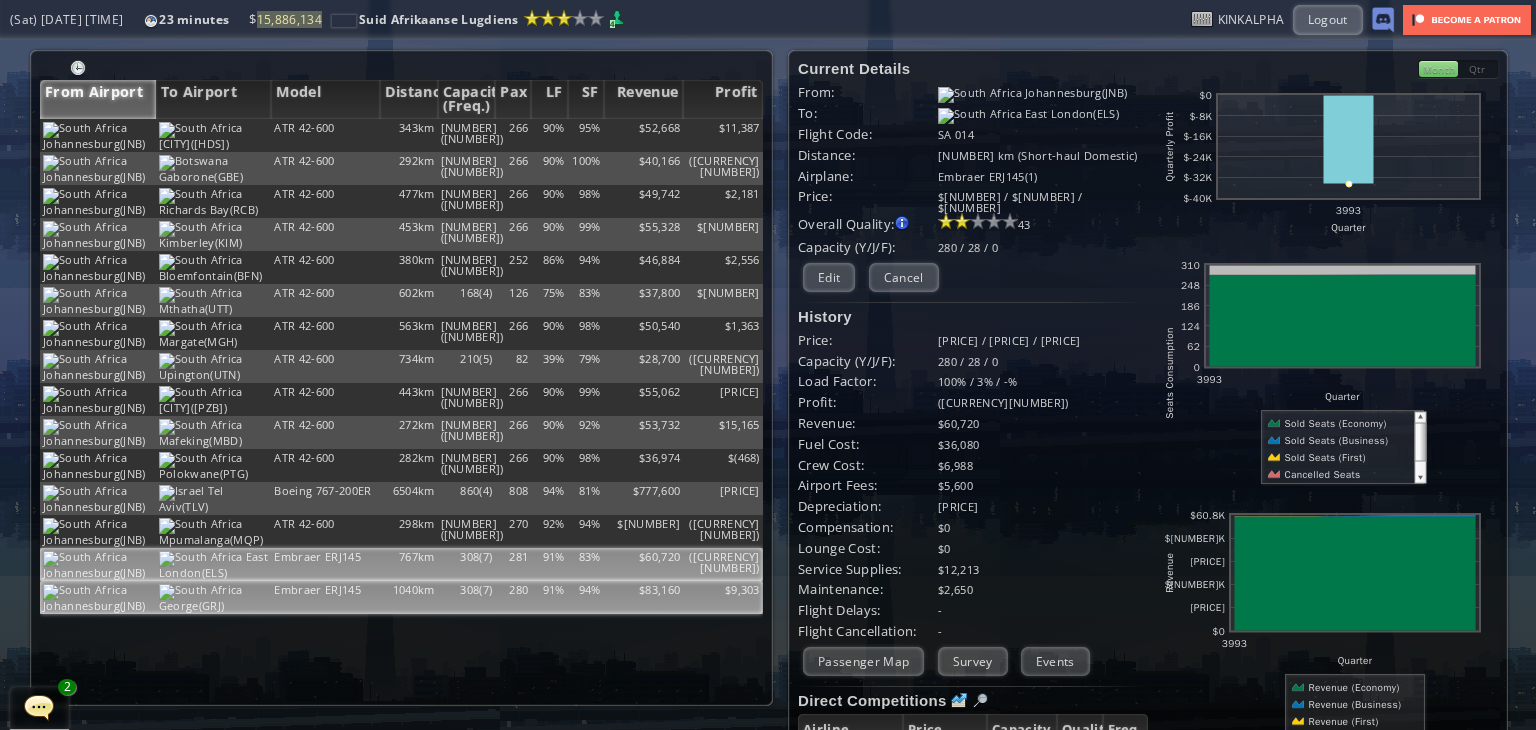 click on "308(7)" at bounding box center (467, 135) 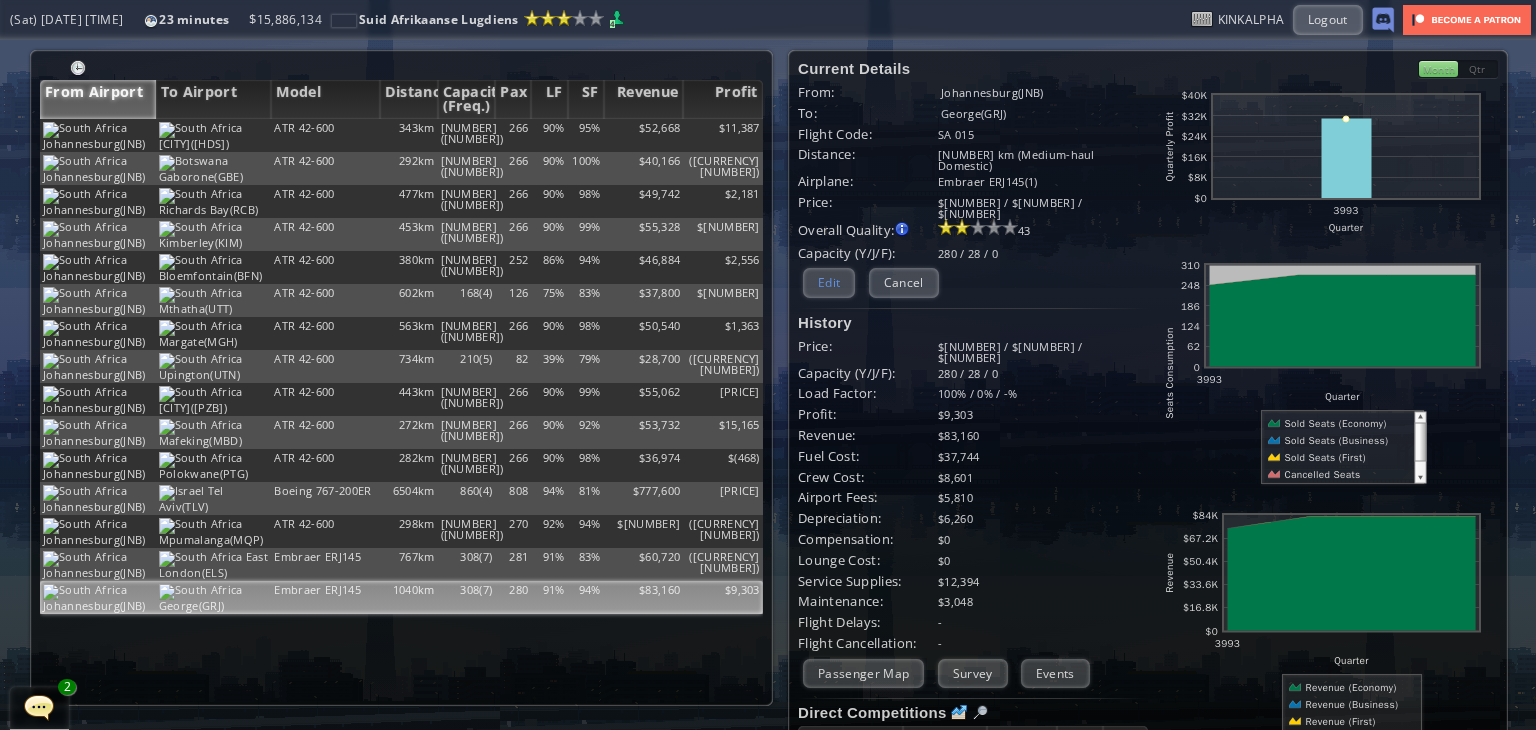 click on "Edit" at bounding box center [829, 282] 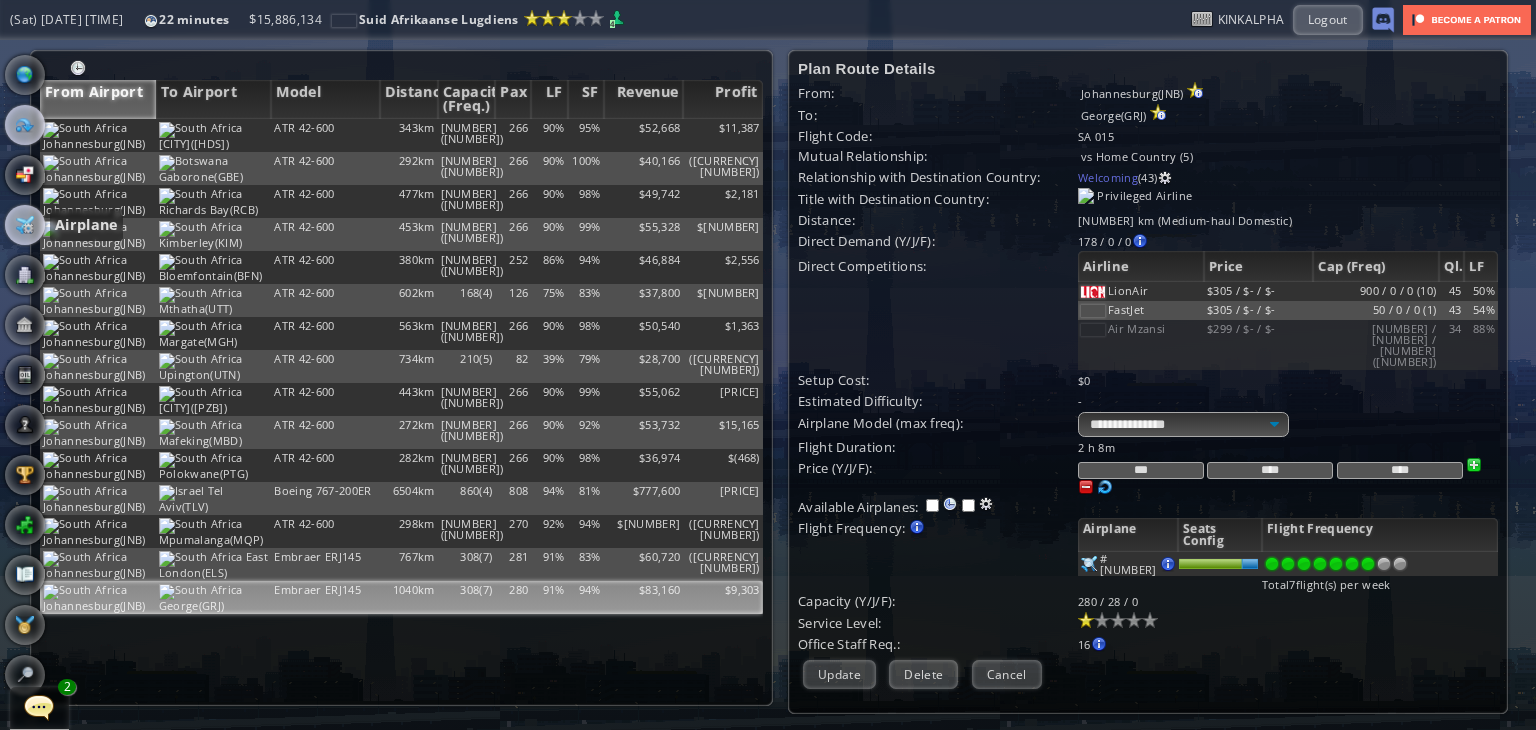 click at bounding box center (25, 225) 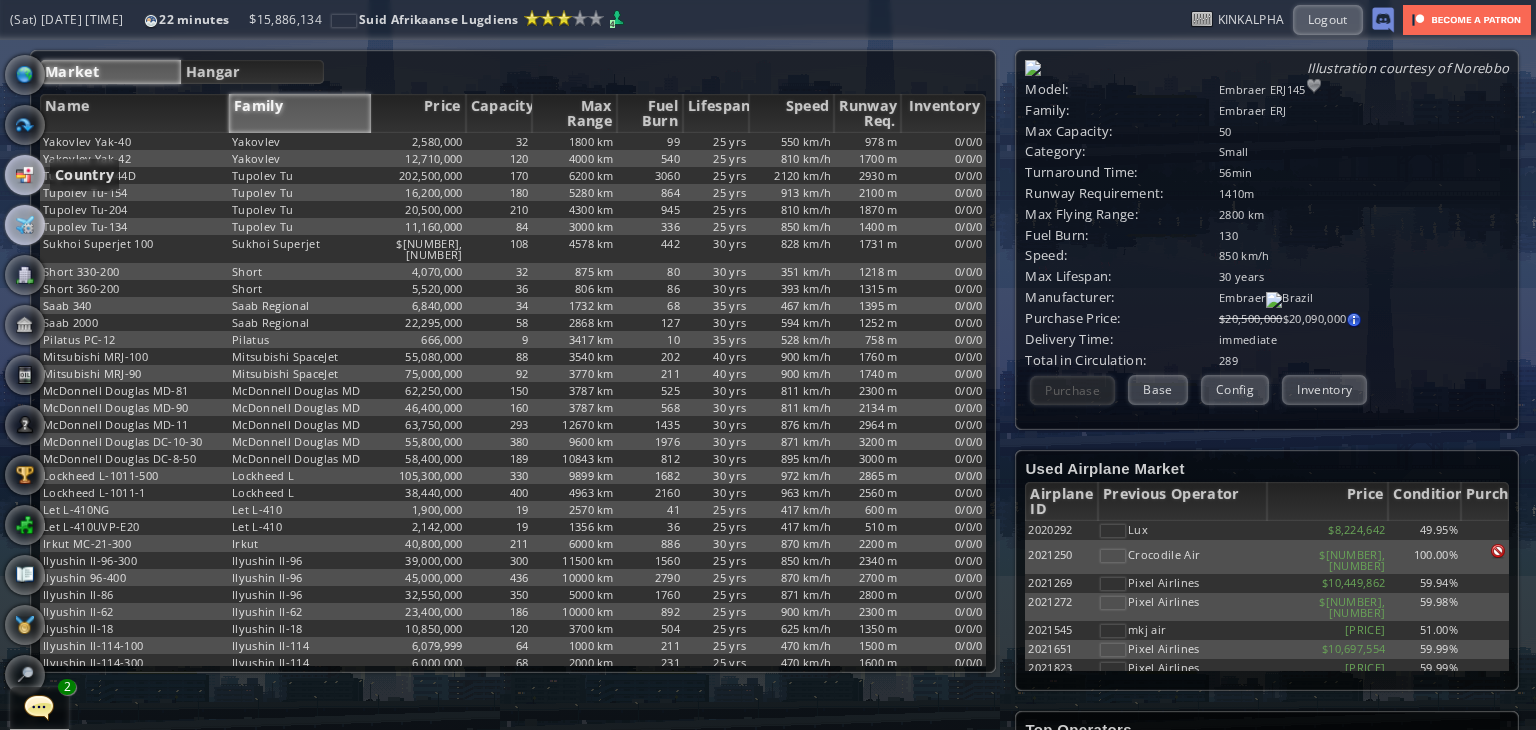 click at bounding box center (25, 175) 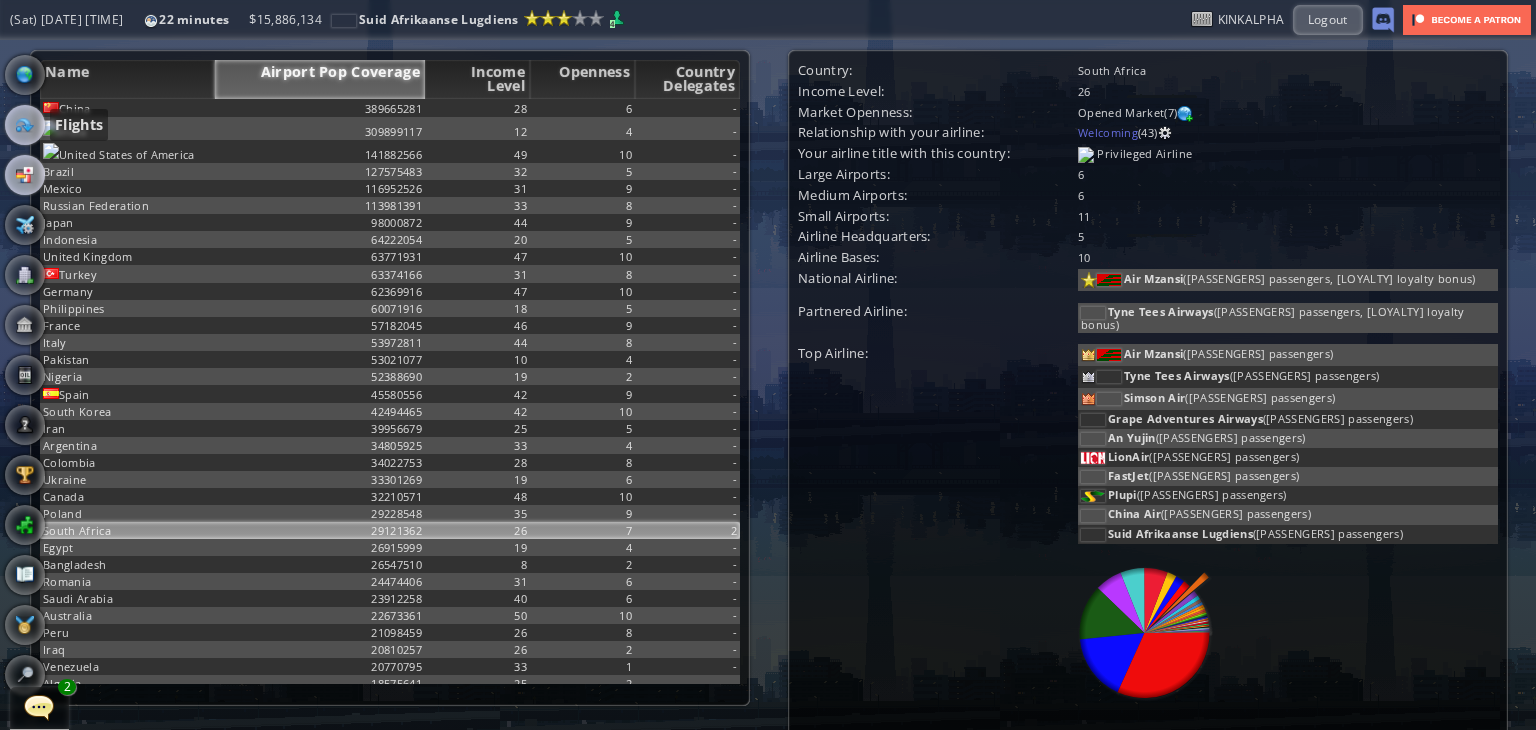 click at bounding box center (25, 125) 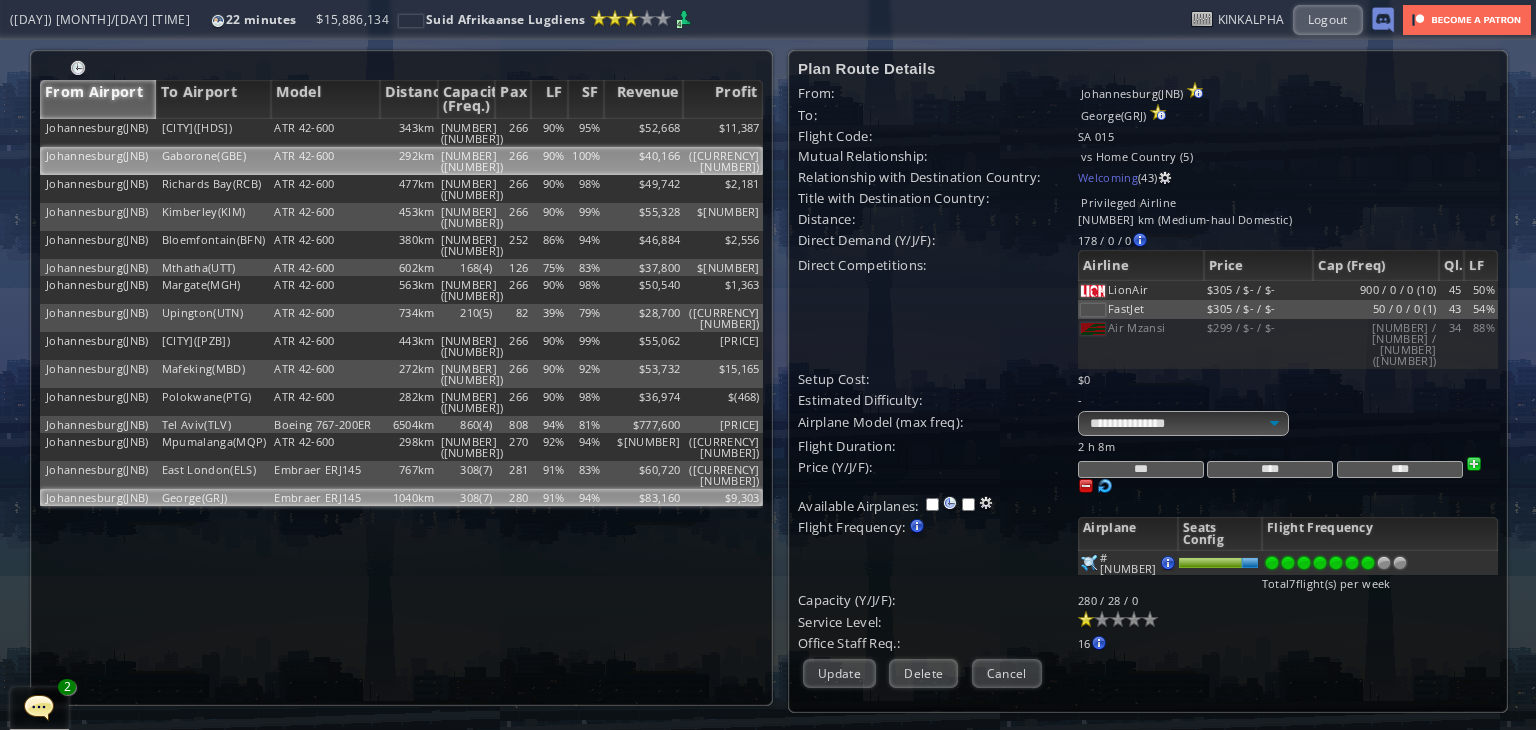 click on "$40,166" at bounding box center (644, 133) 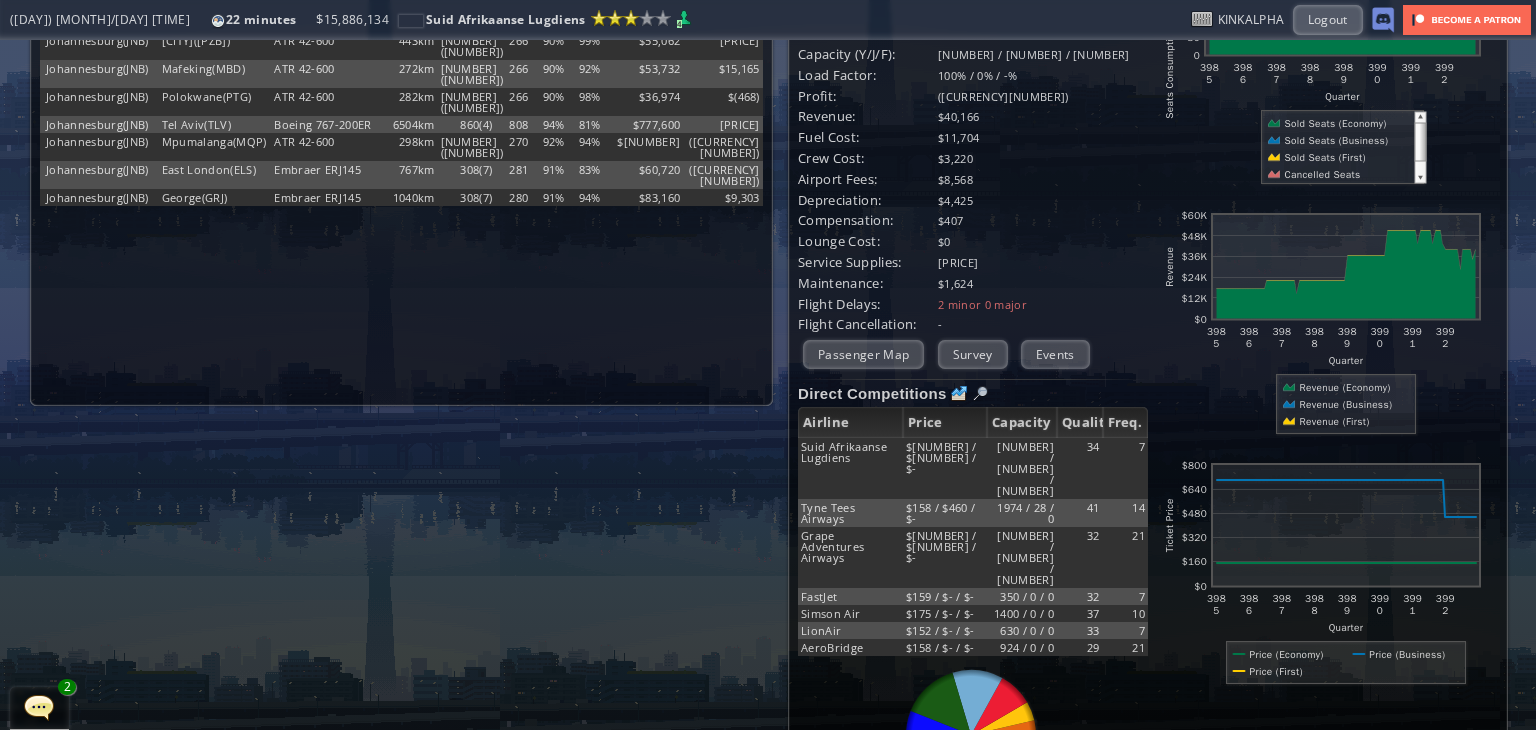 scroll, scrollTop: 352, scrollLeft: 0, axis: vertical 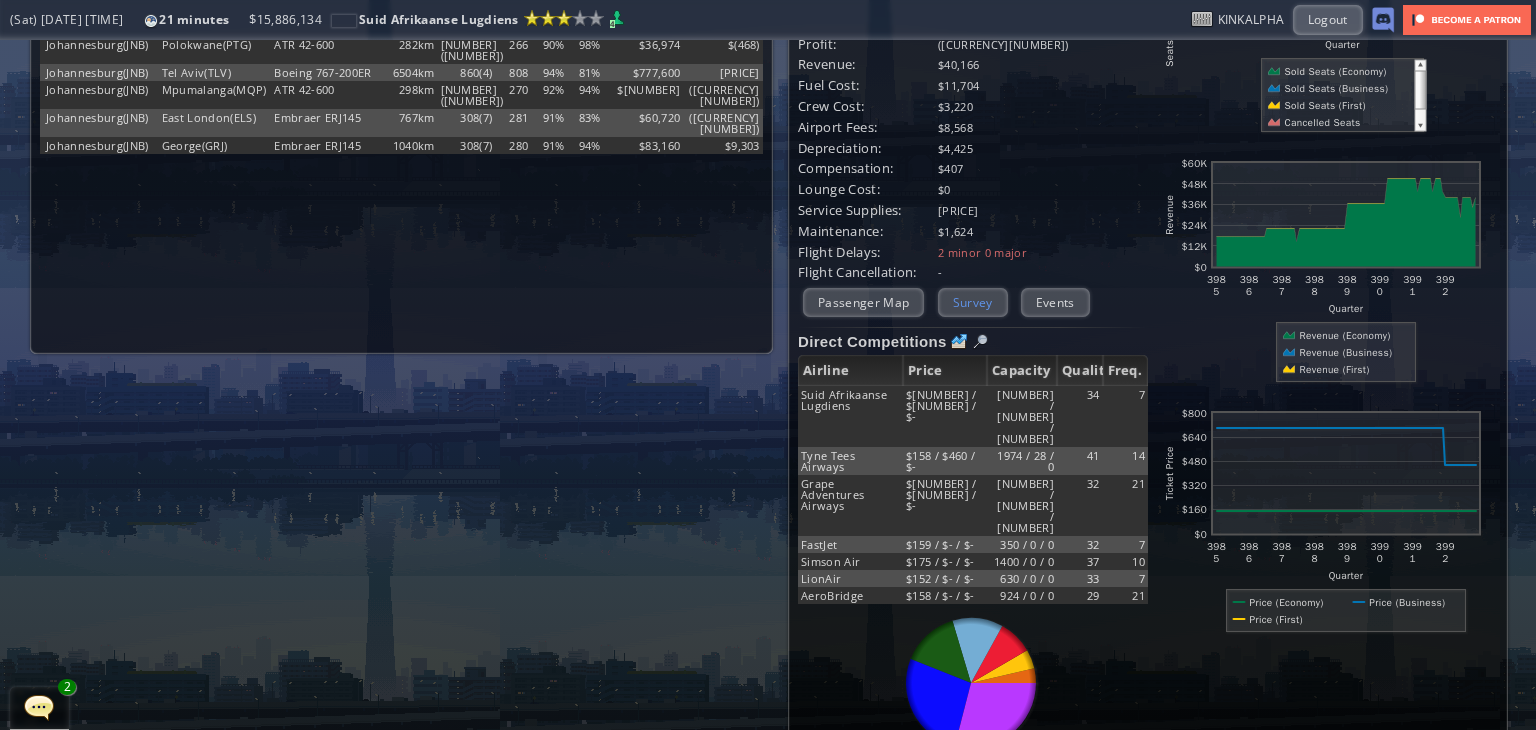 click on "Survey" at bounding box center [973, 302] 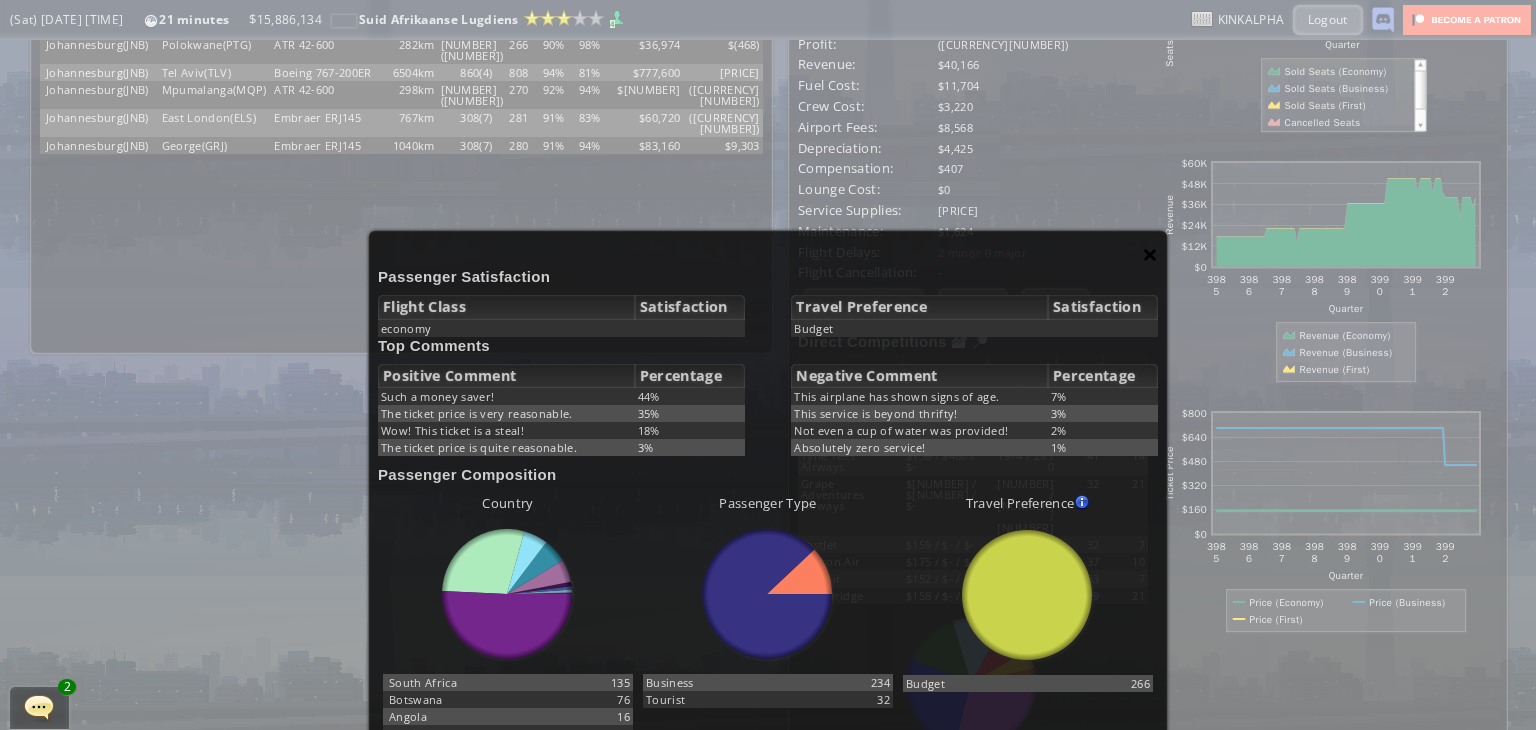 click on "×" at bounding box center [1150, 254] 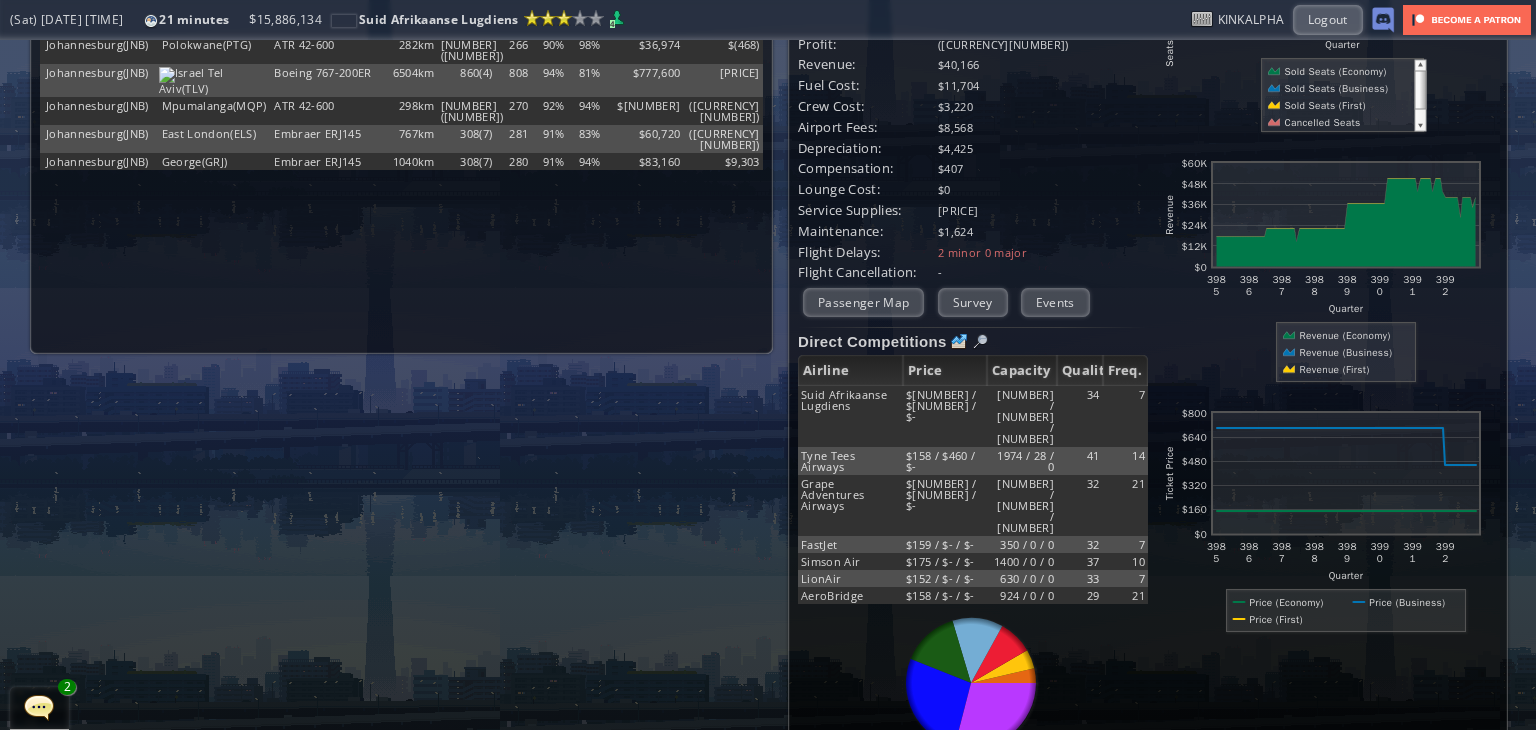 scroll, scrollTop: 0, scrollLeft: 0, axis: both 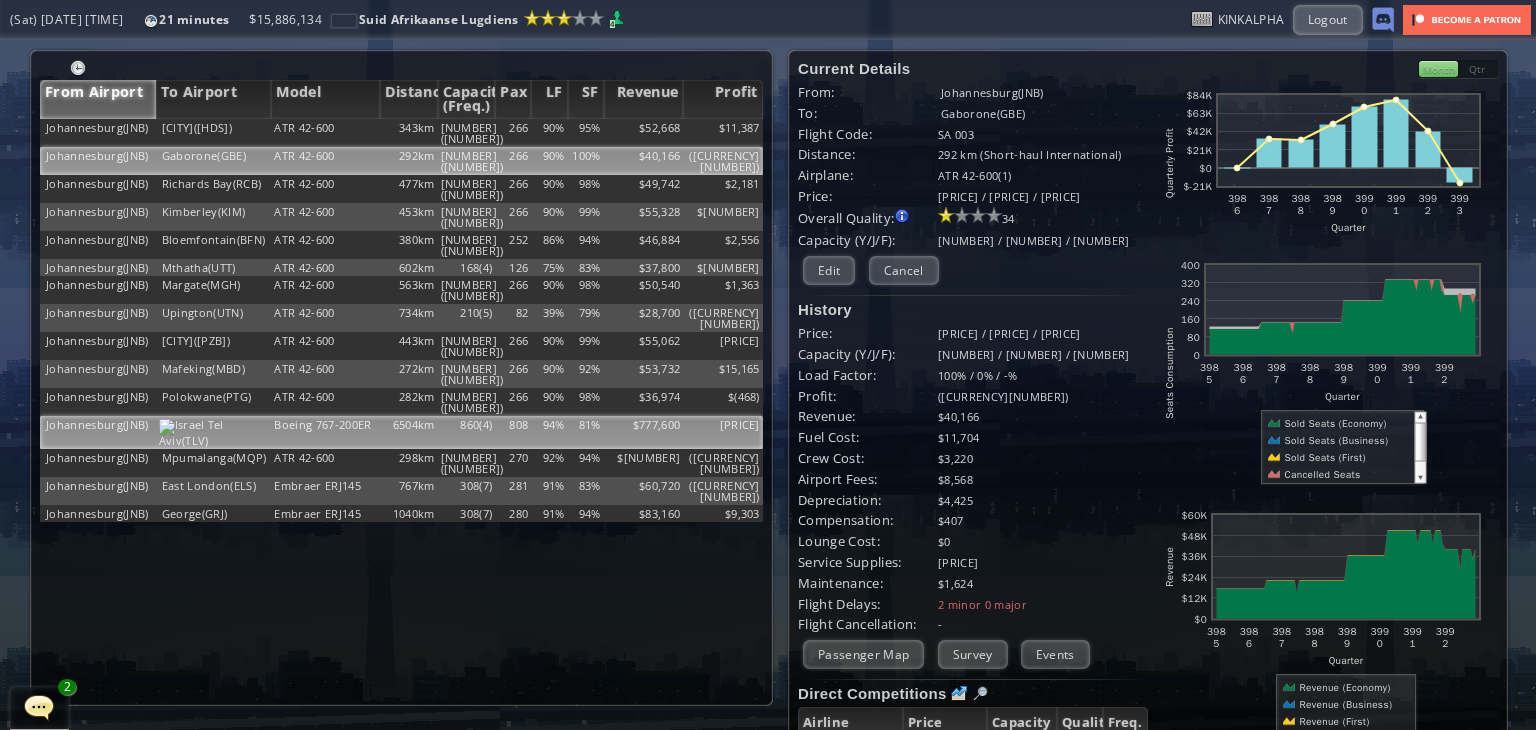 click on "860(4)" at bounding box center (467, 133) 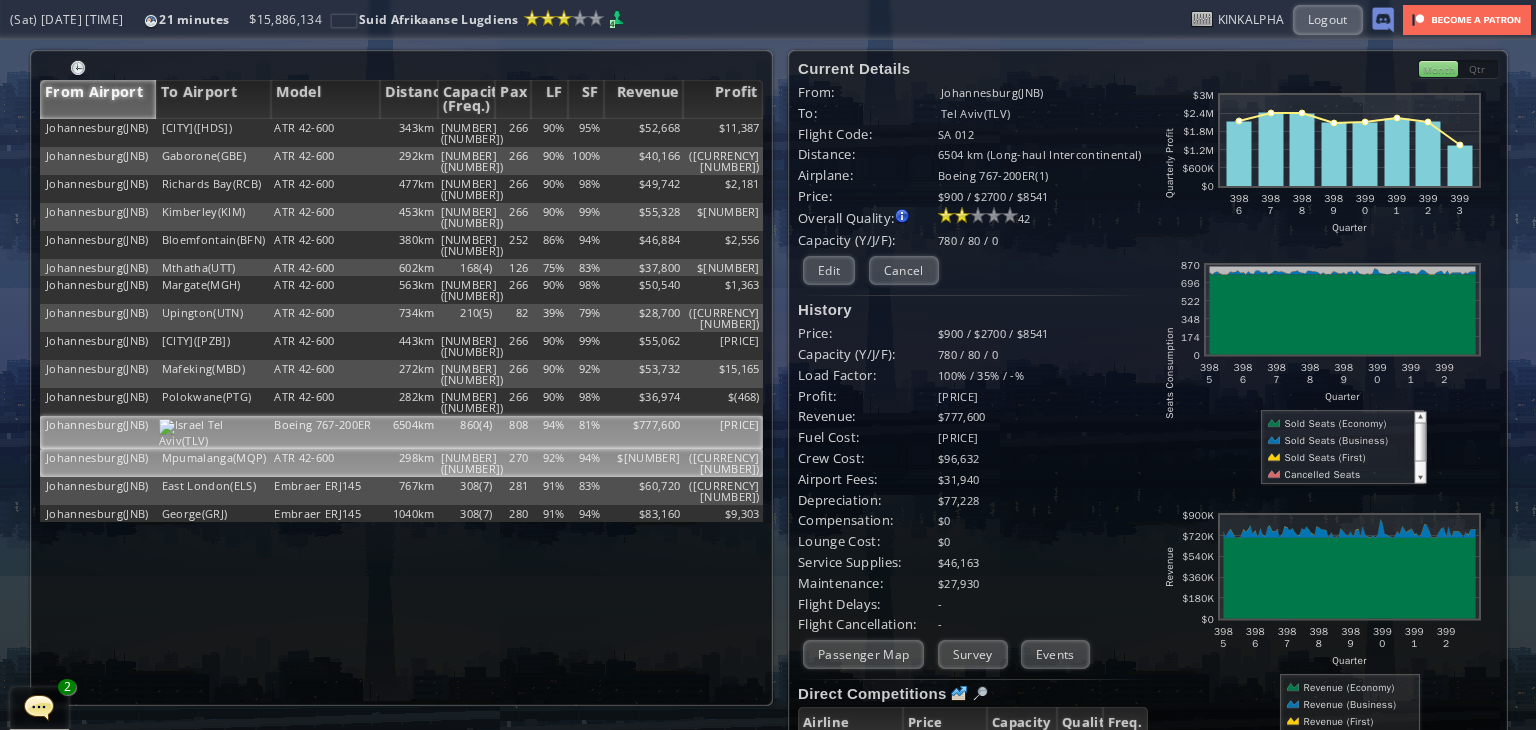 click on "[NUMBER]([NUMBER])" at bounding box center [467, 133] 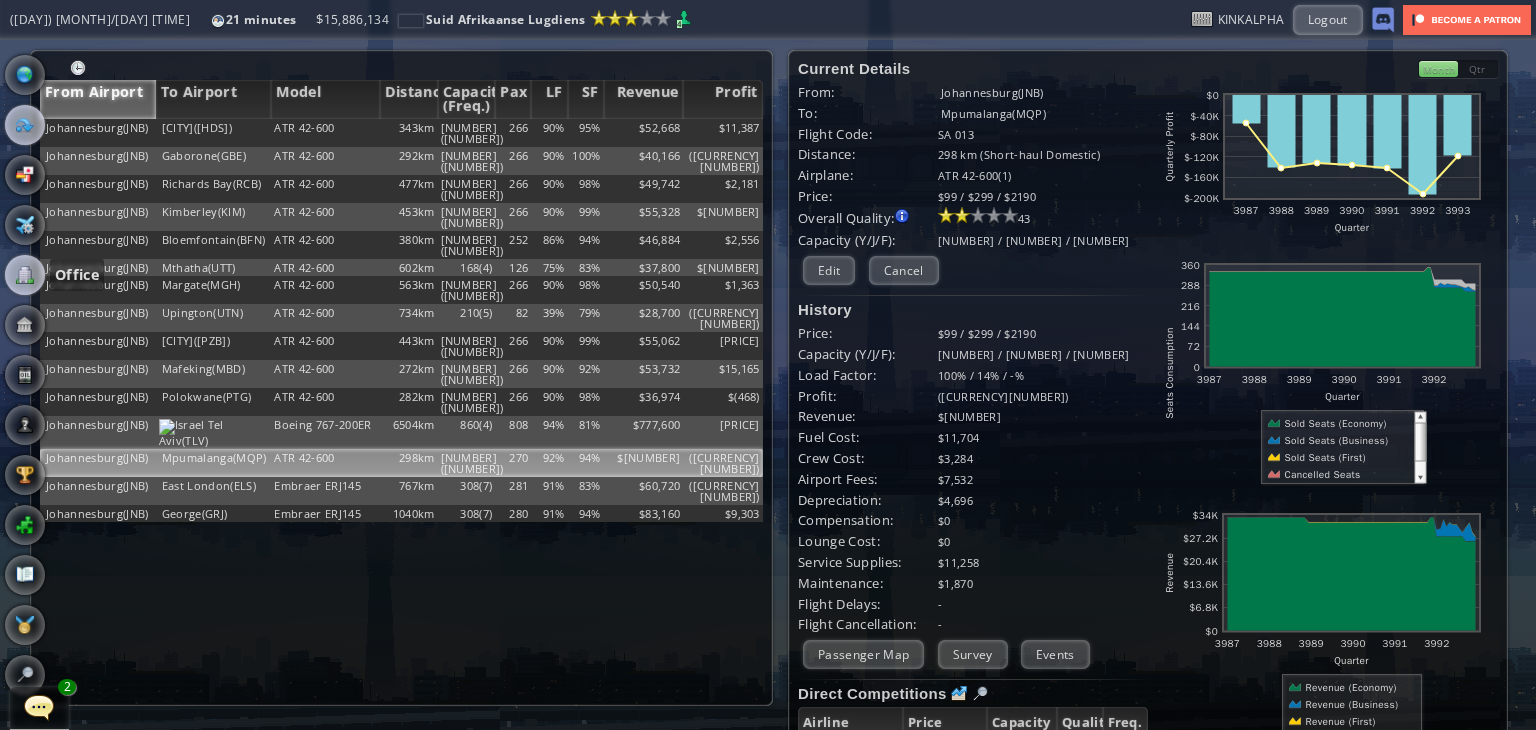 click at bounding box center (25, 275) 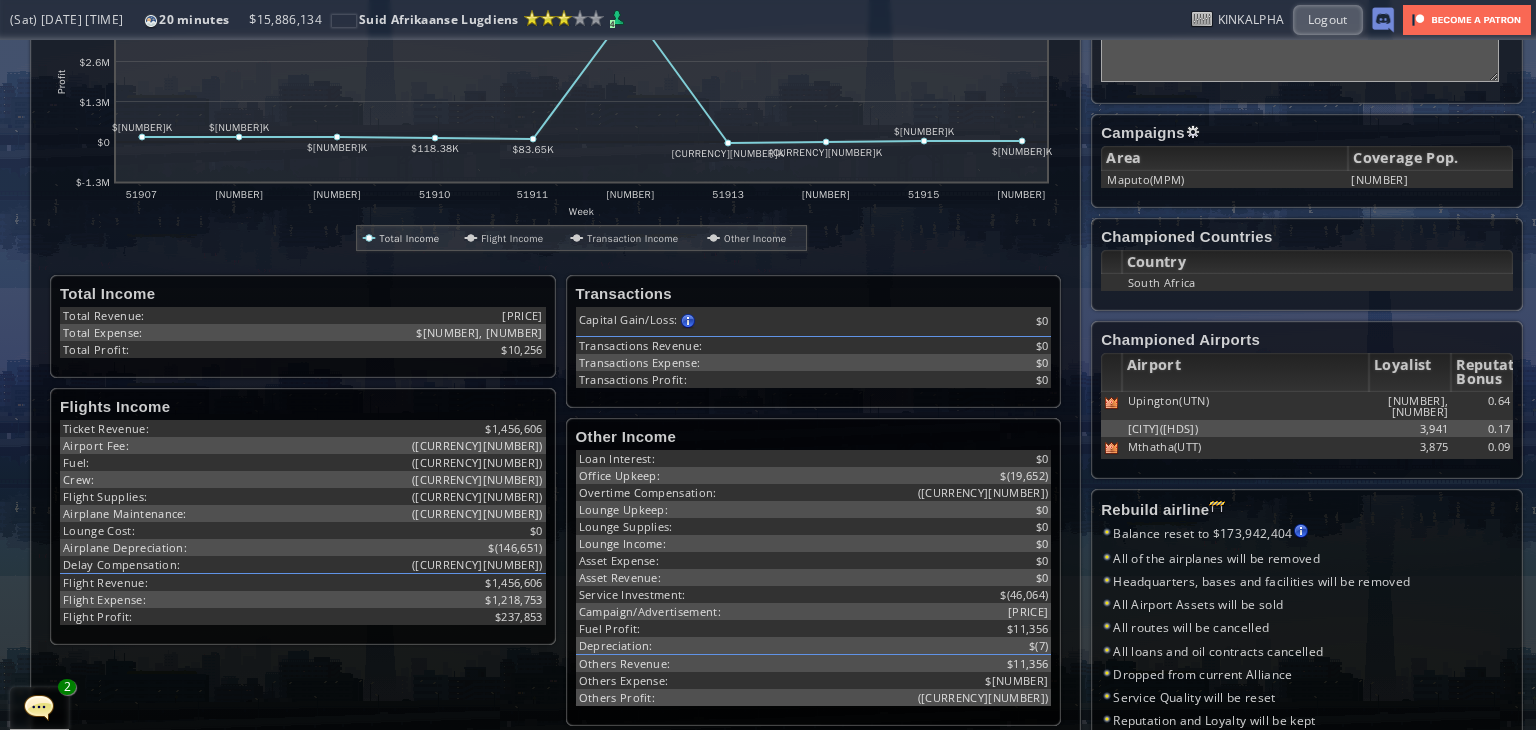 scroll, scrollTop: 580, scrollLeft: 0, axis: vertical 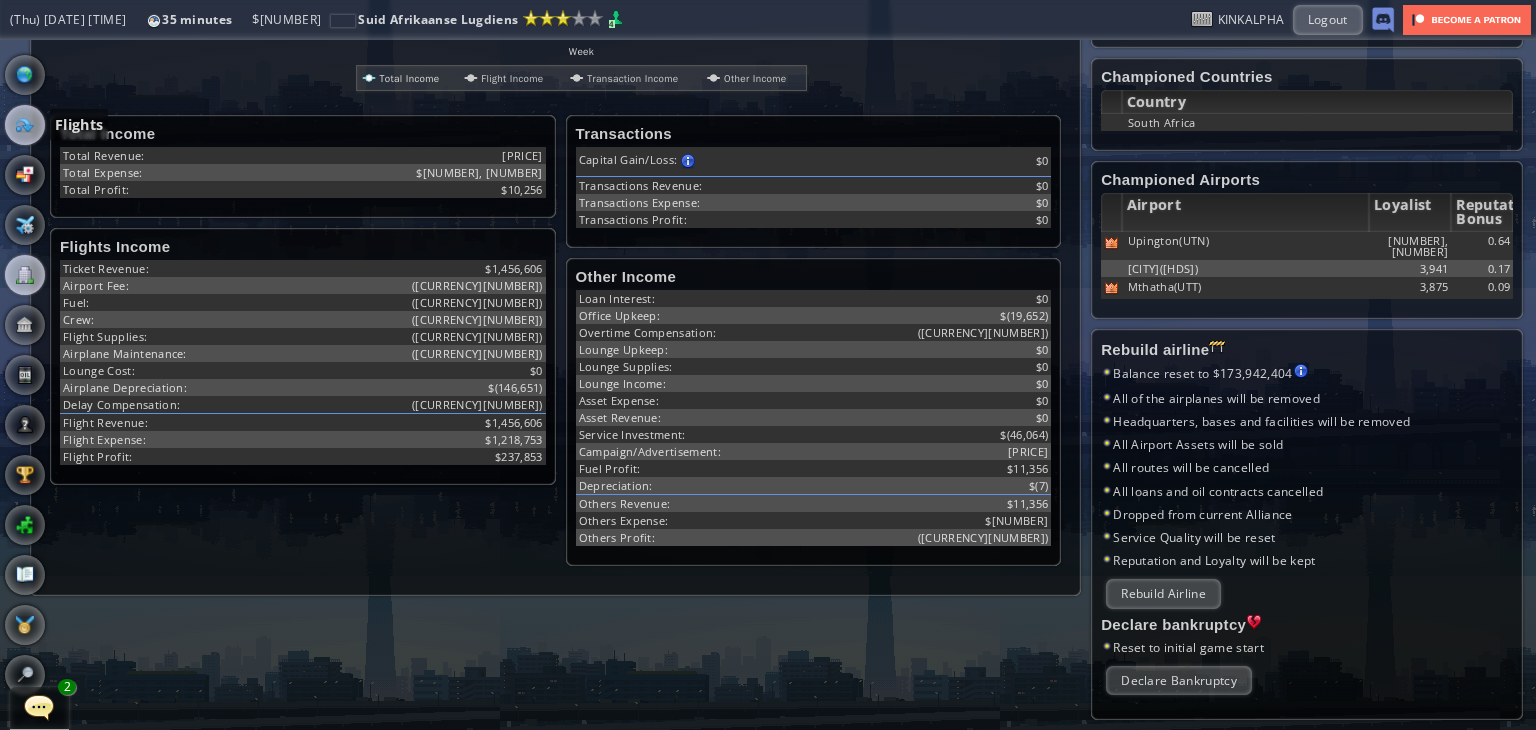 click at bounding box center (25, 125) 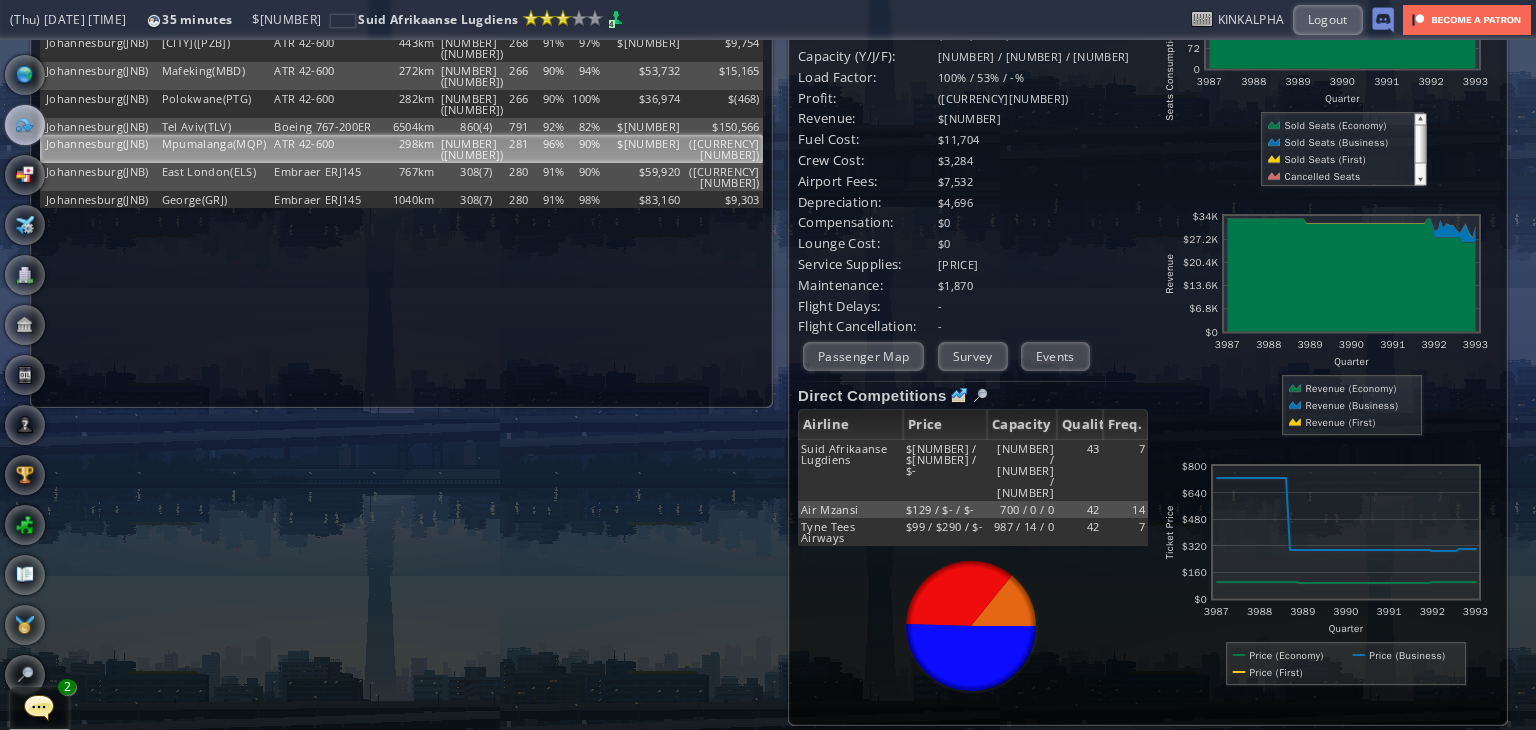 scroll, scrollTop: 0, scrollLeft: 0, axis: both 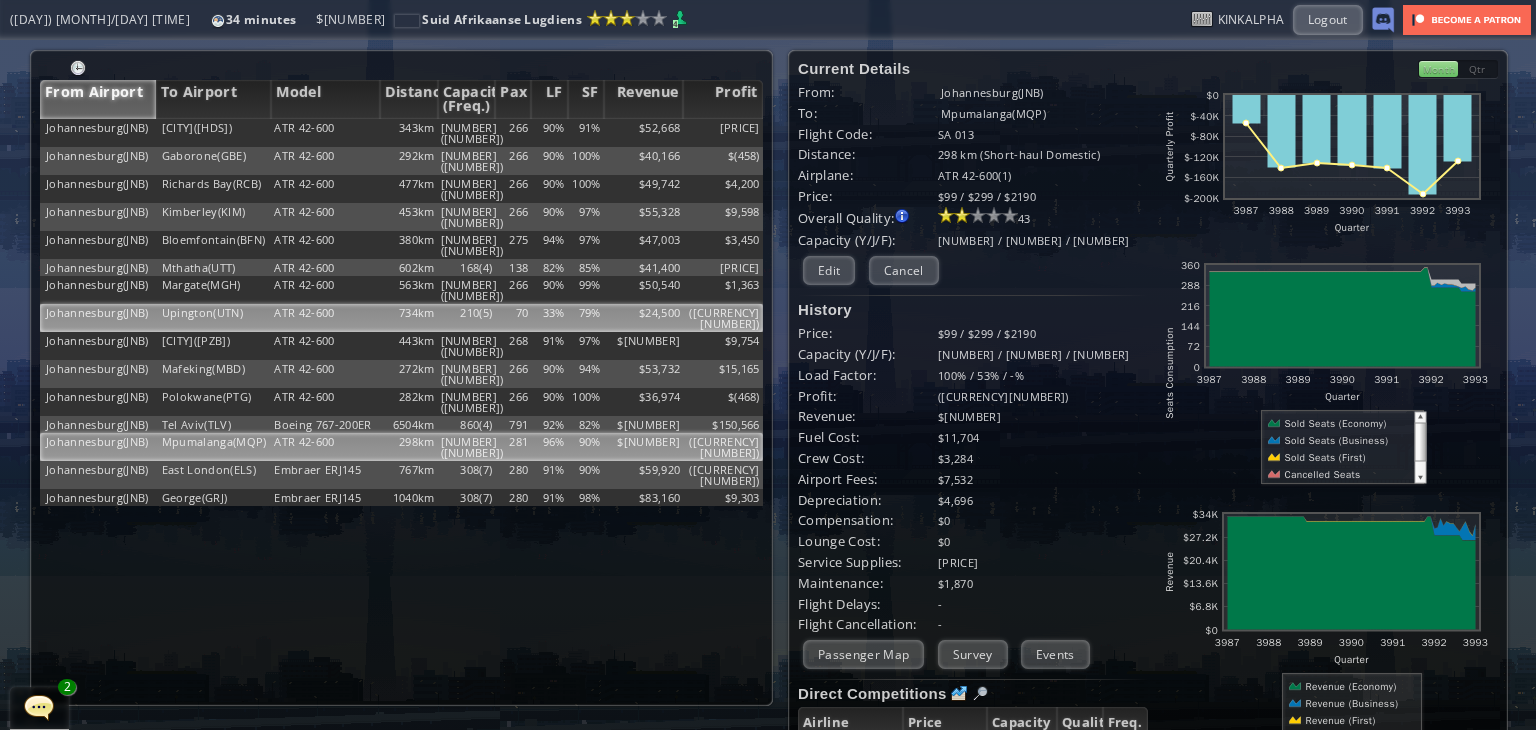 click on "210(5)" at bounding box center (467, 133) 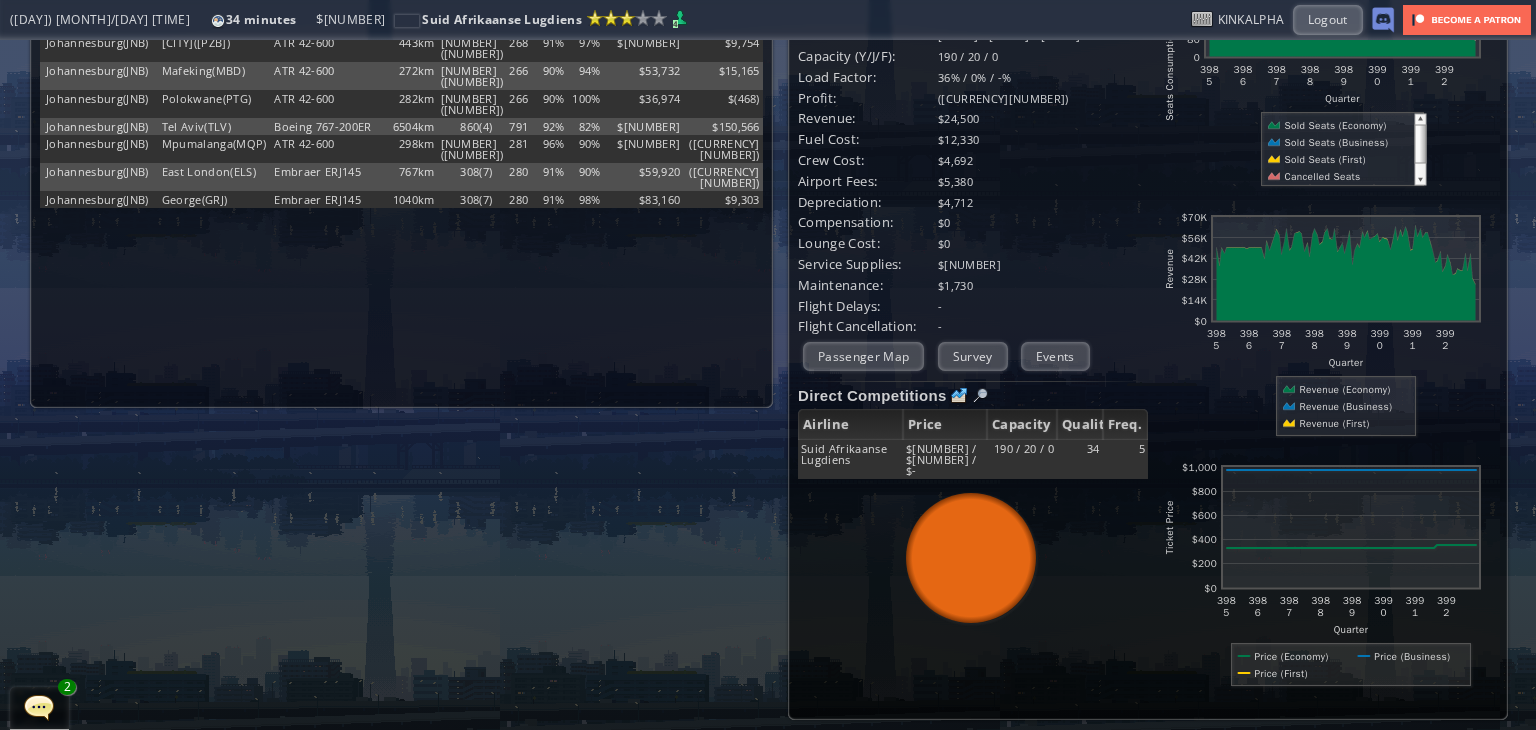 scroll, scrollTop: 0, scrollLeft: 0, axis: both 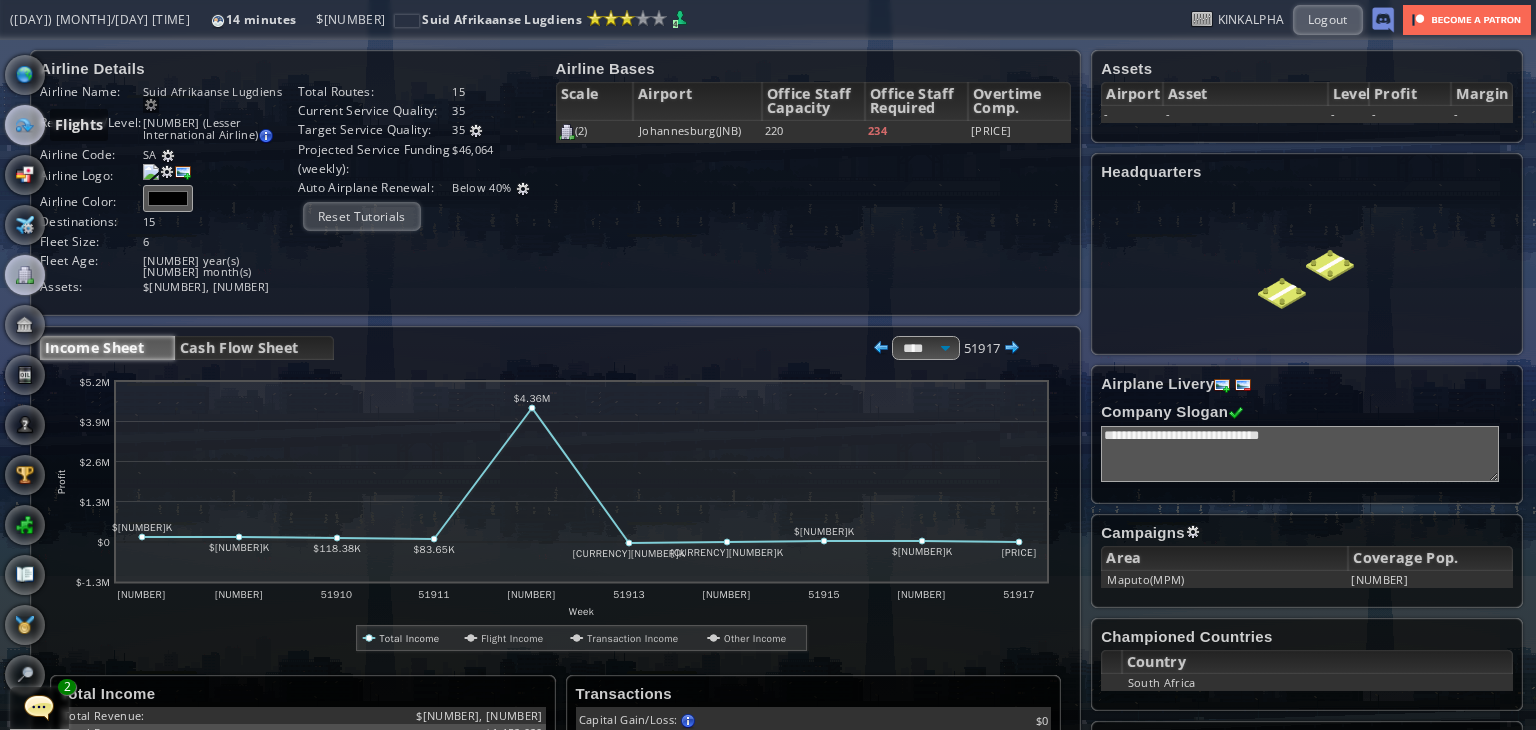click at bounding box center [25, 125] 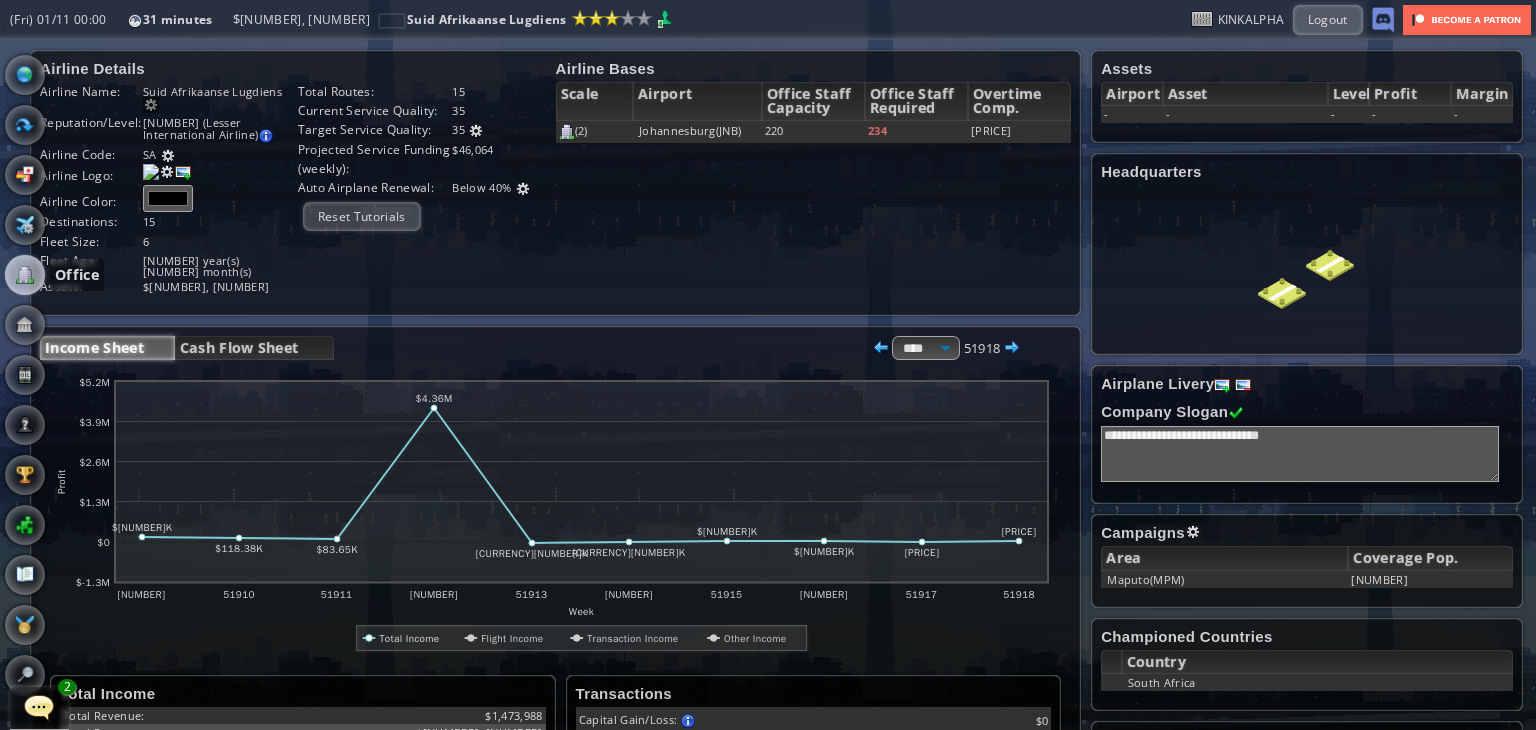 click at bounding box center (25, 275) 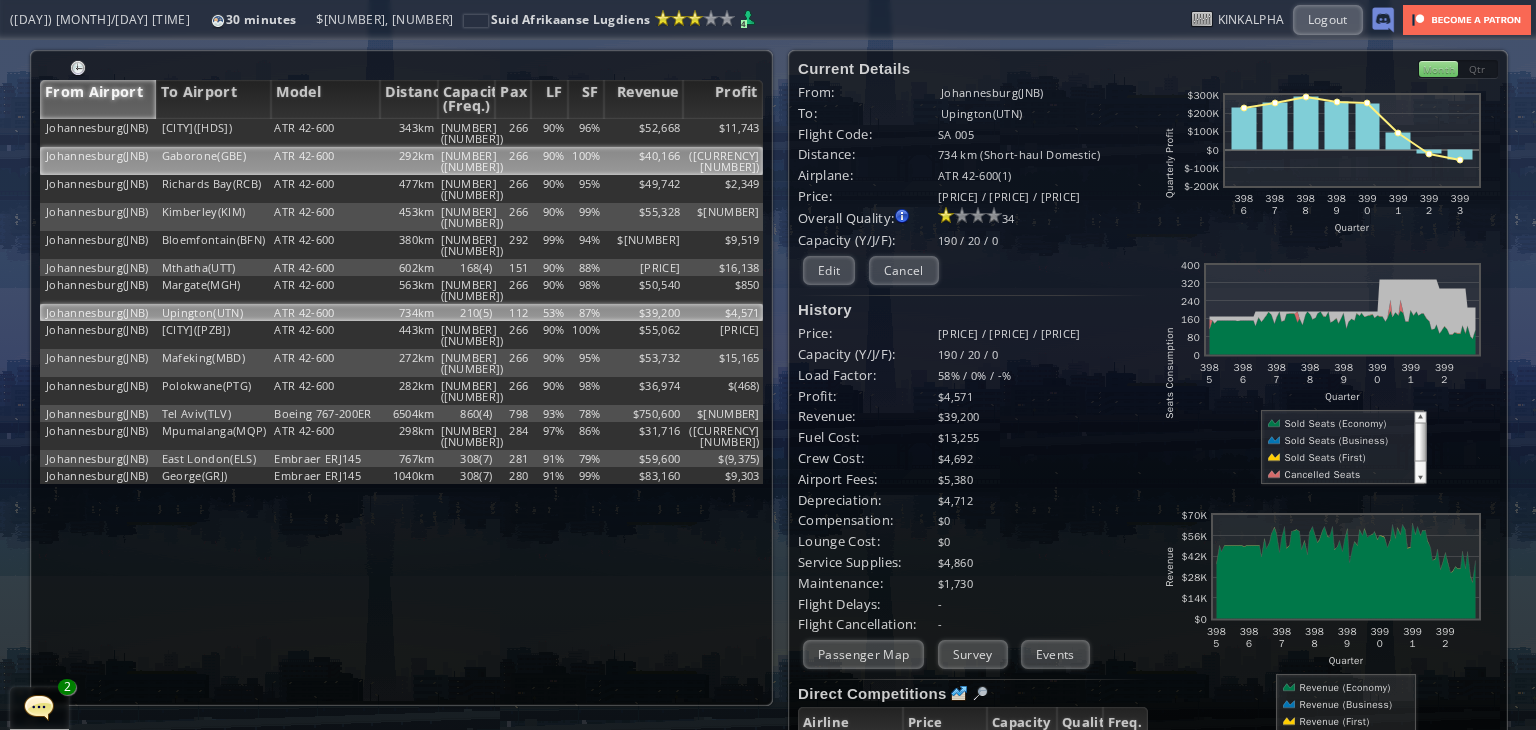 click on "$40,166" at bounding box center (644, 133) 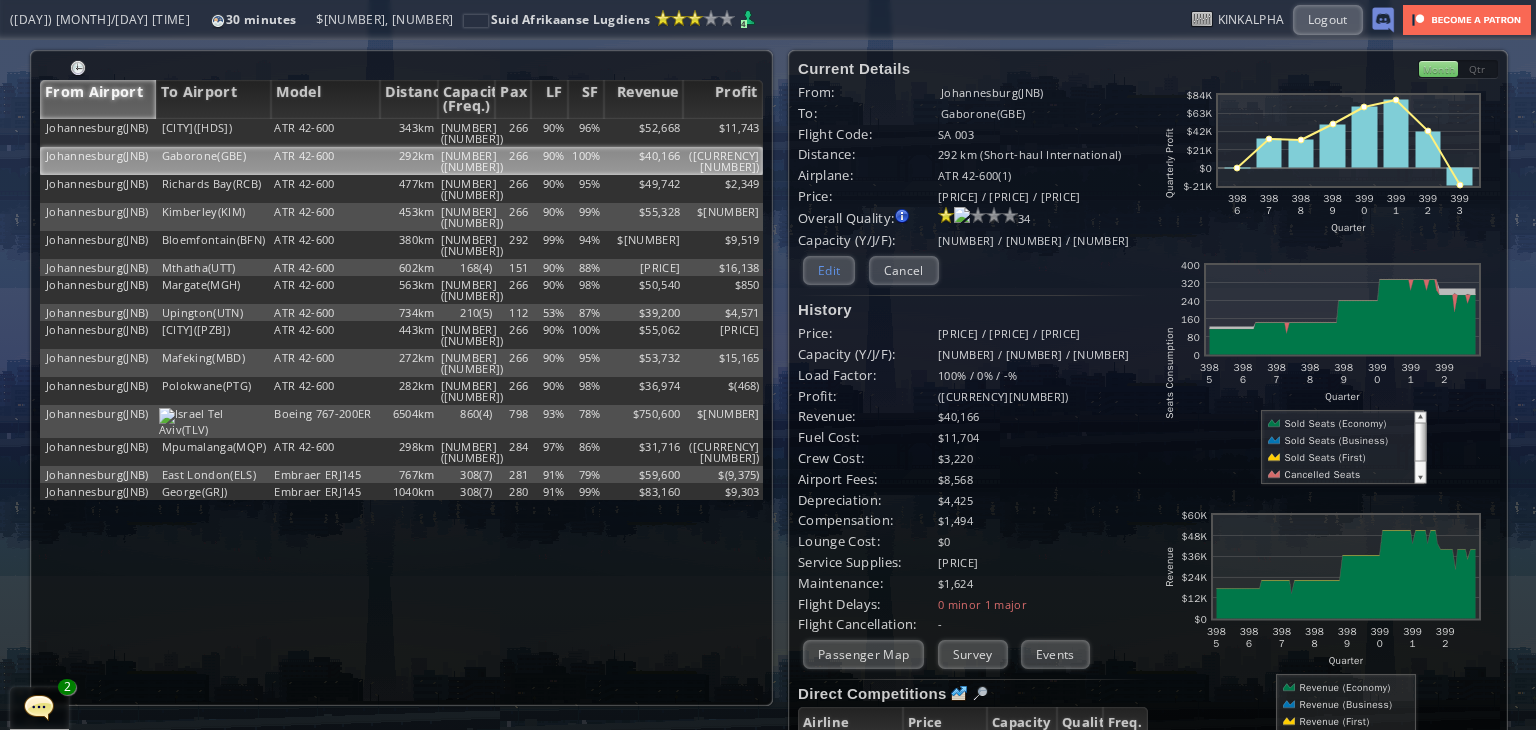 click on "Edit" at bounding box center (829, 270) 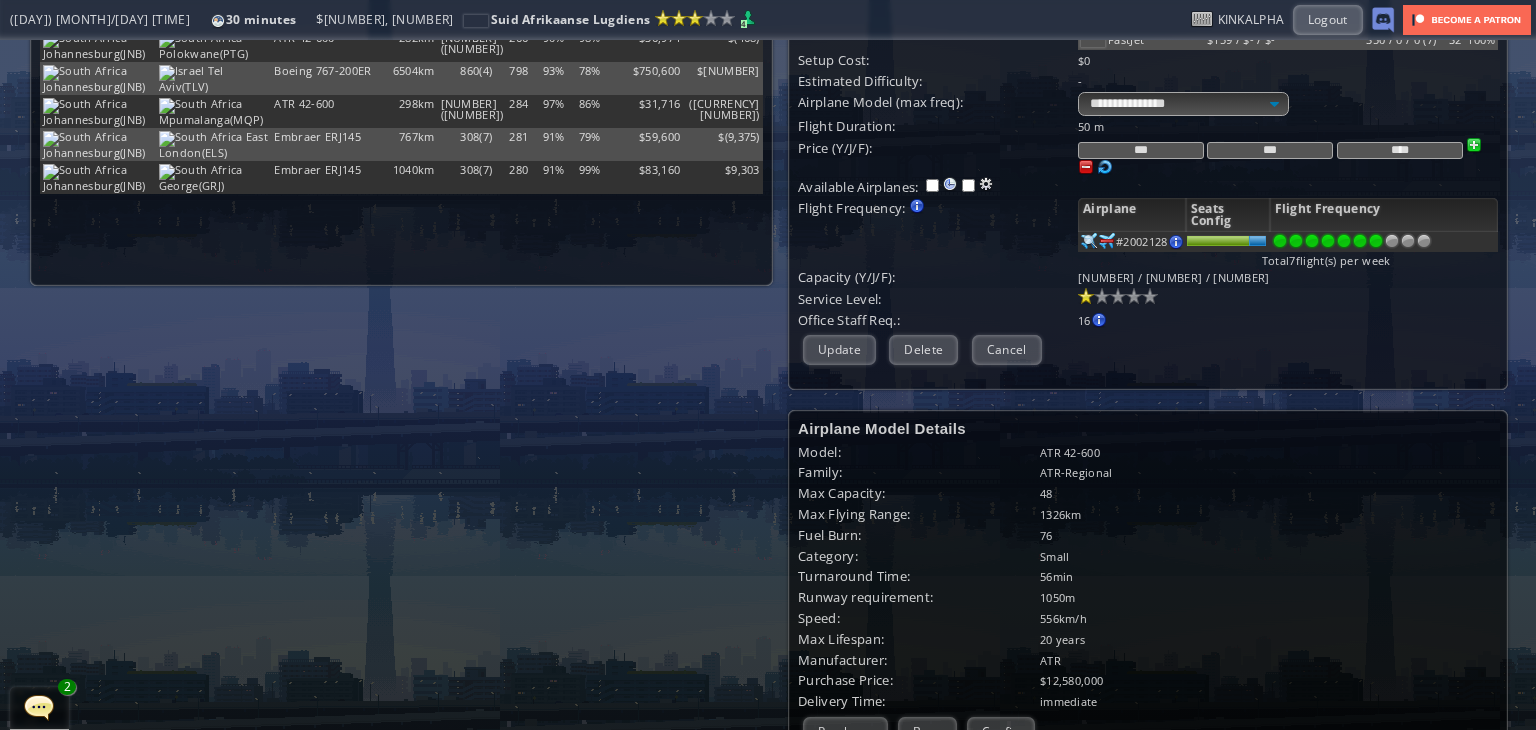 scroll, scrollTop: 0, scrollLeft: 0, axis: both 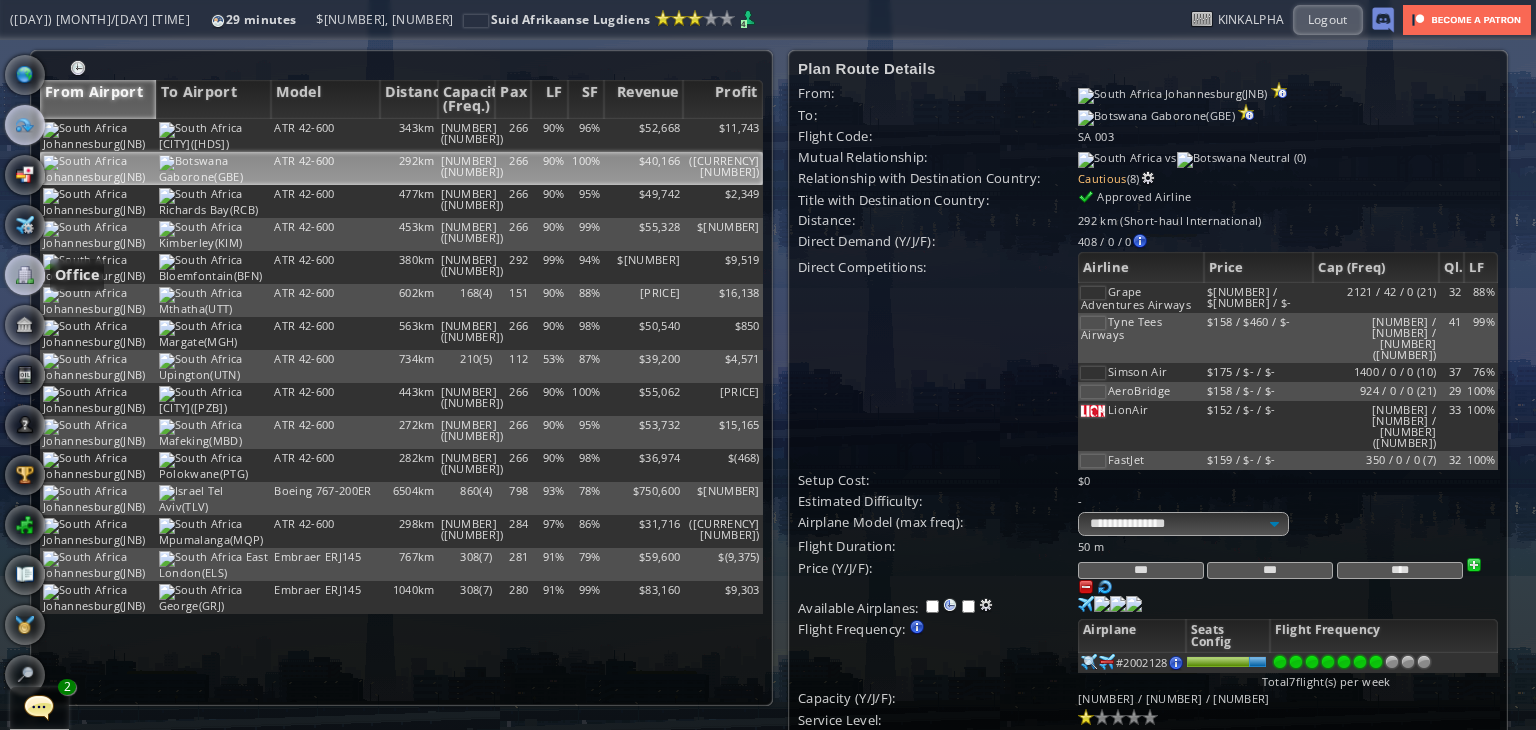 click at bounding box center (25, 275) 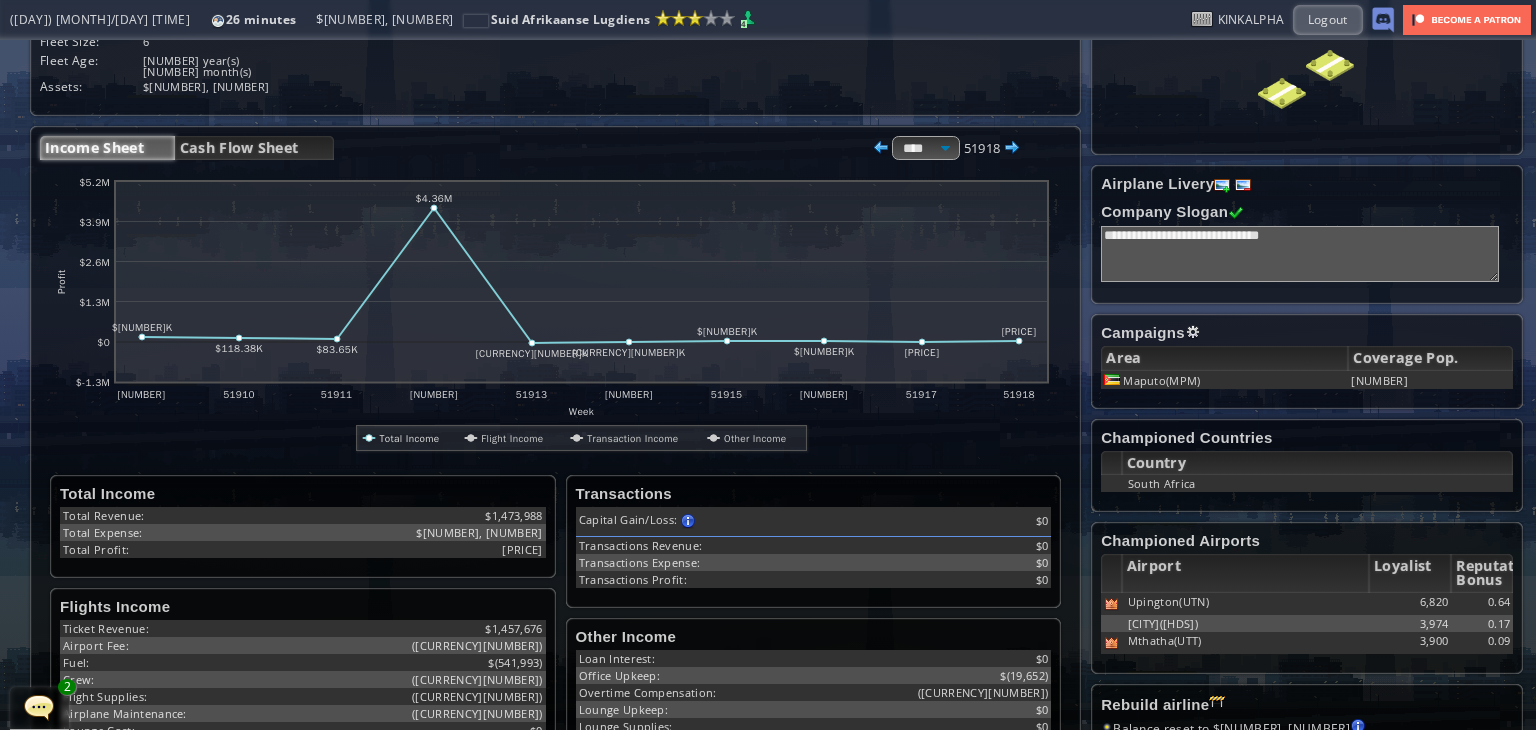 scroll, scrollTop: 0, scrollLeft: 0, axis: both 